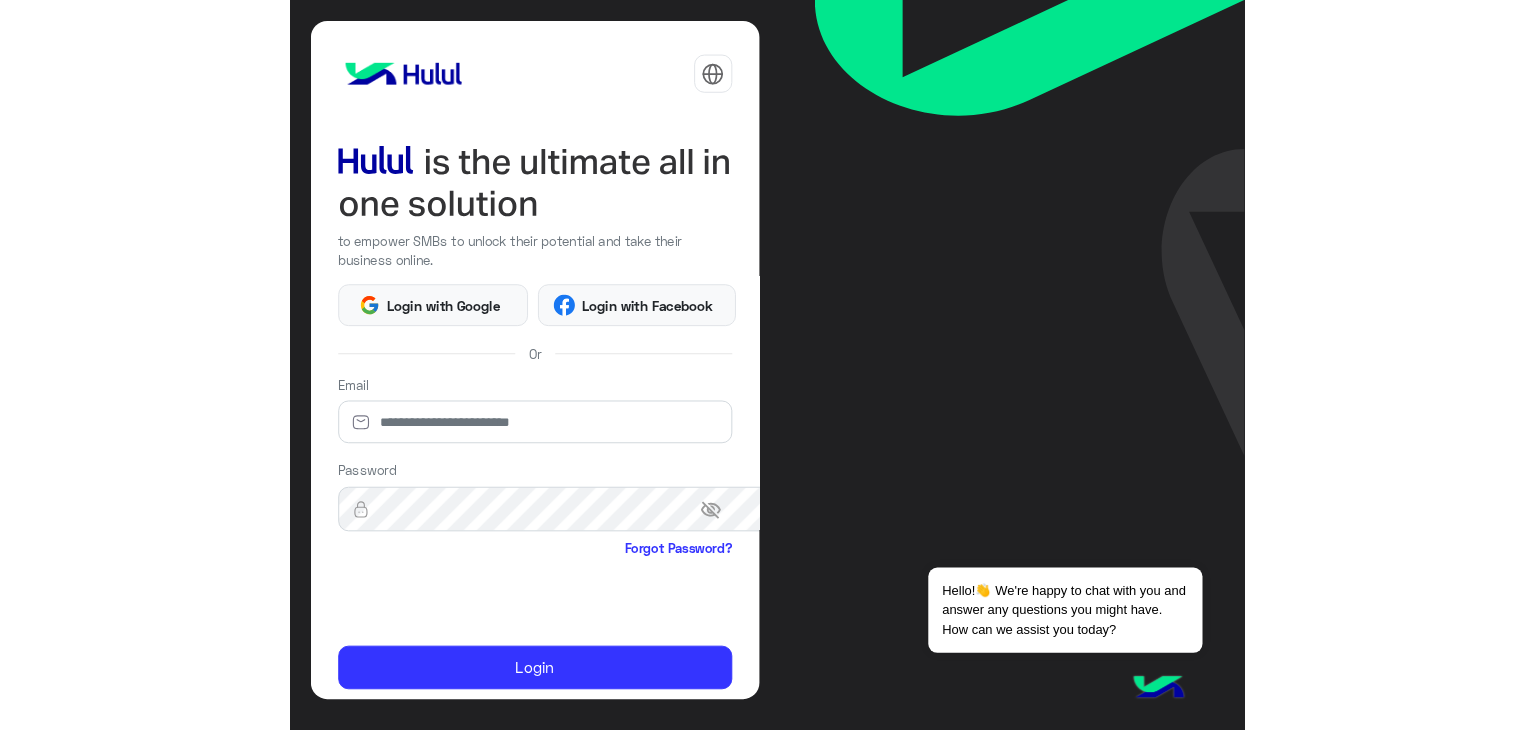 scroll, scrollTop: 0, scrollLeft: 0, axis: both 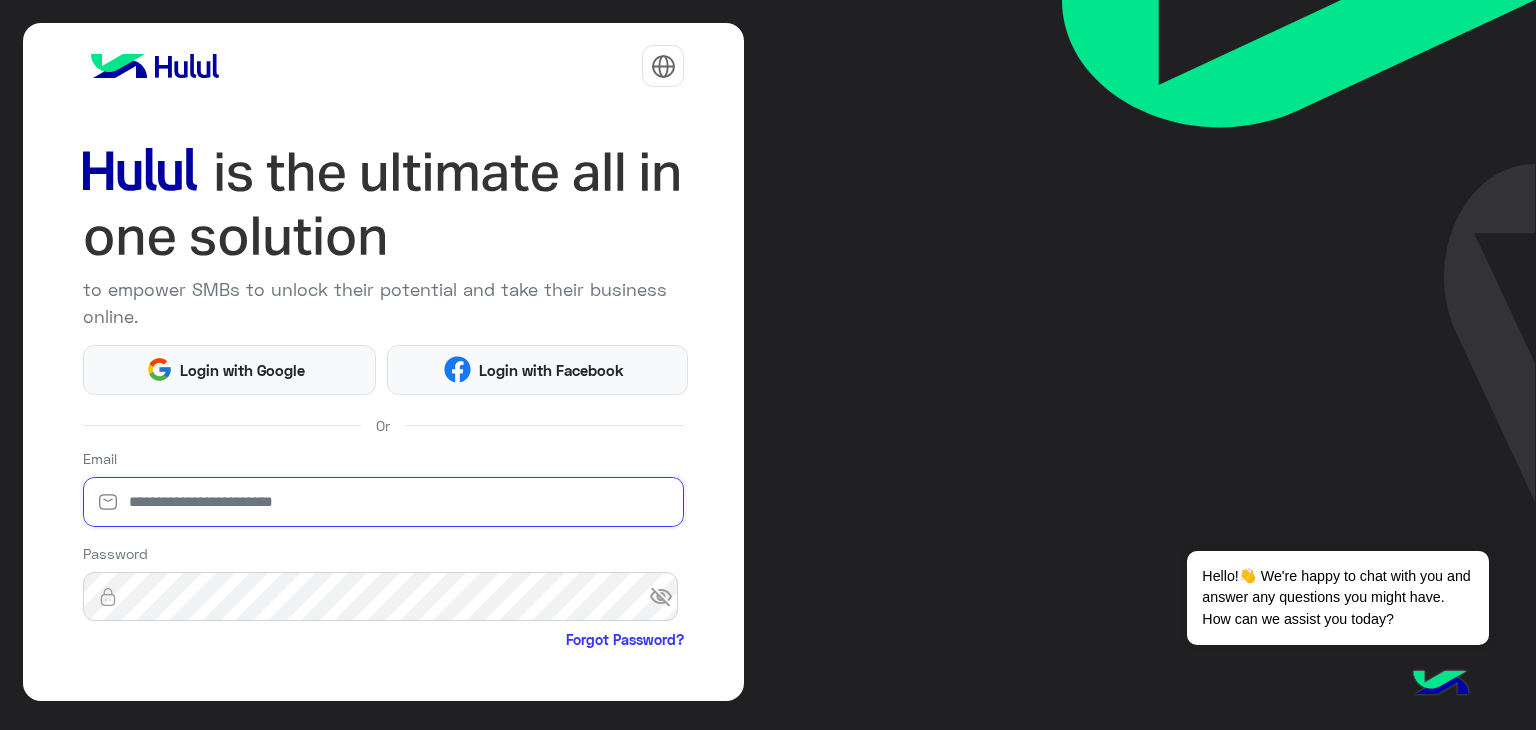 click at bounding box center (384, 502) 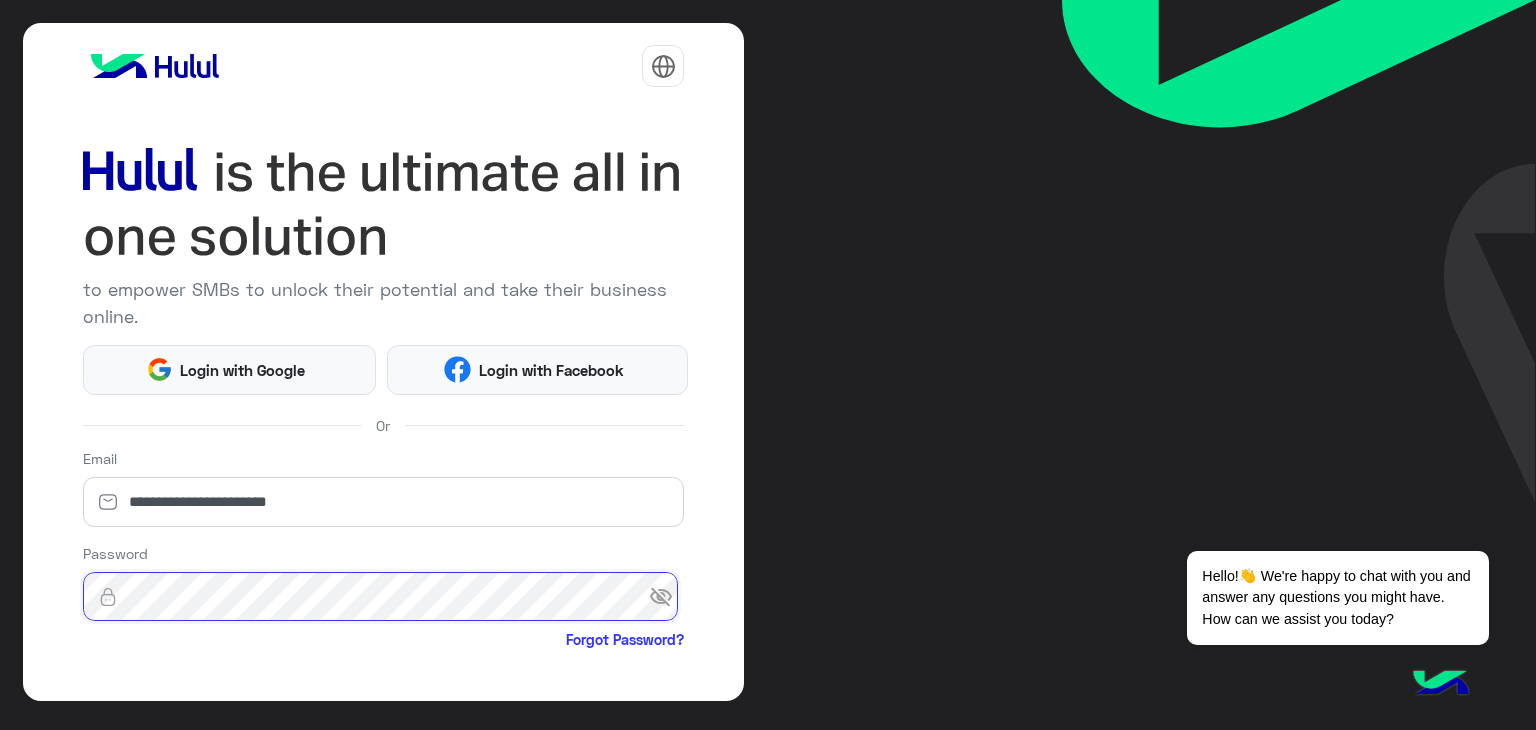 click on "Login" 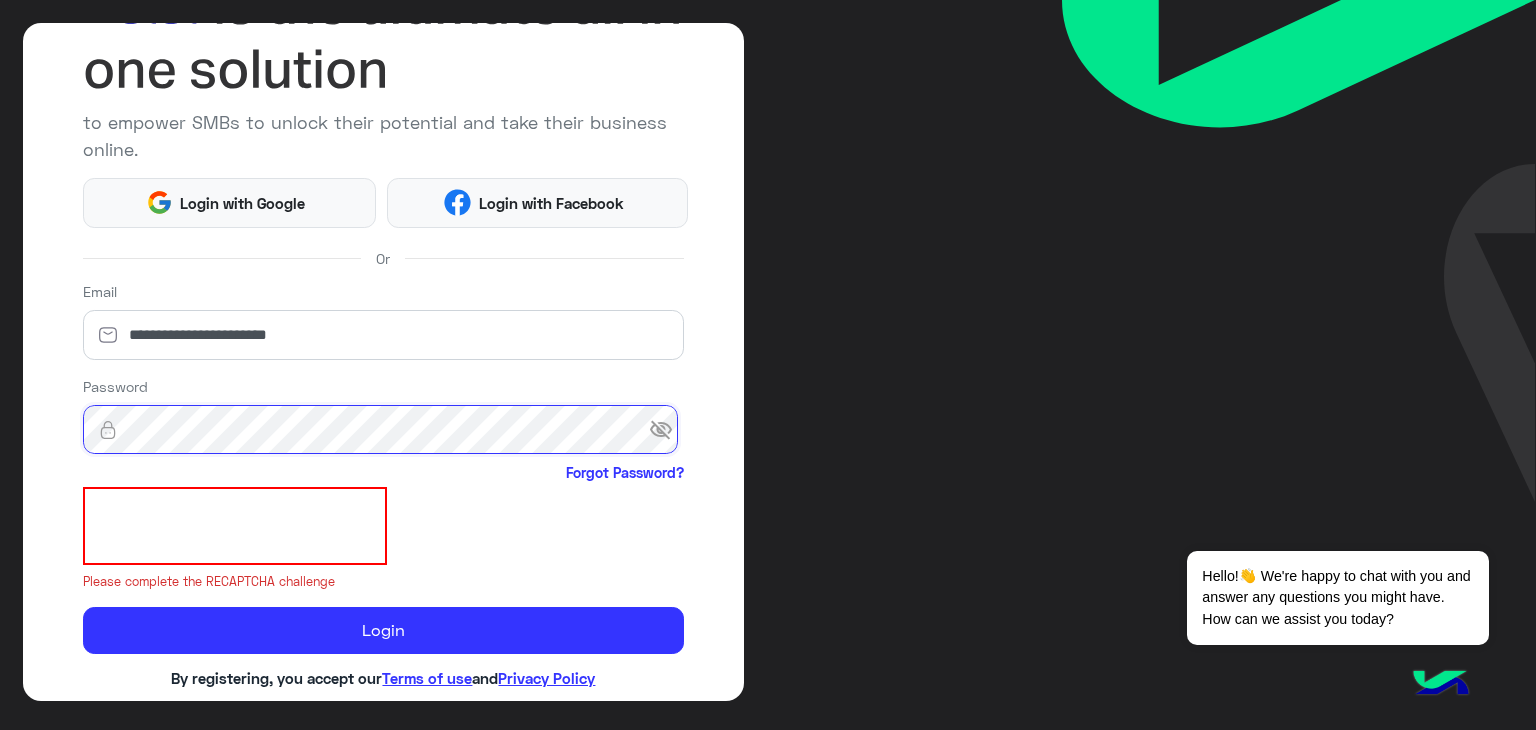 scroll, scrollTop: 199, scrollLeft: 0, axis: vertical 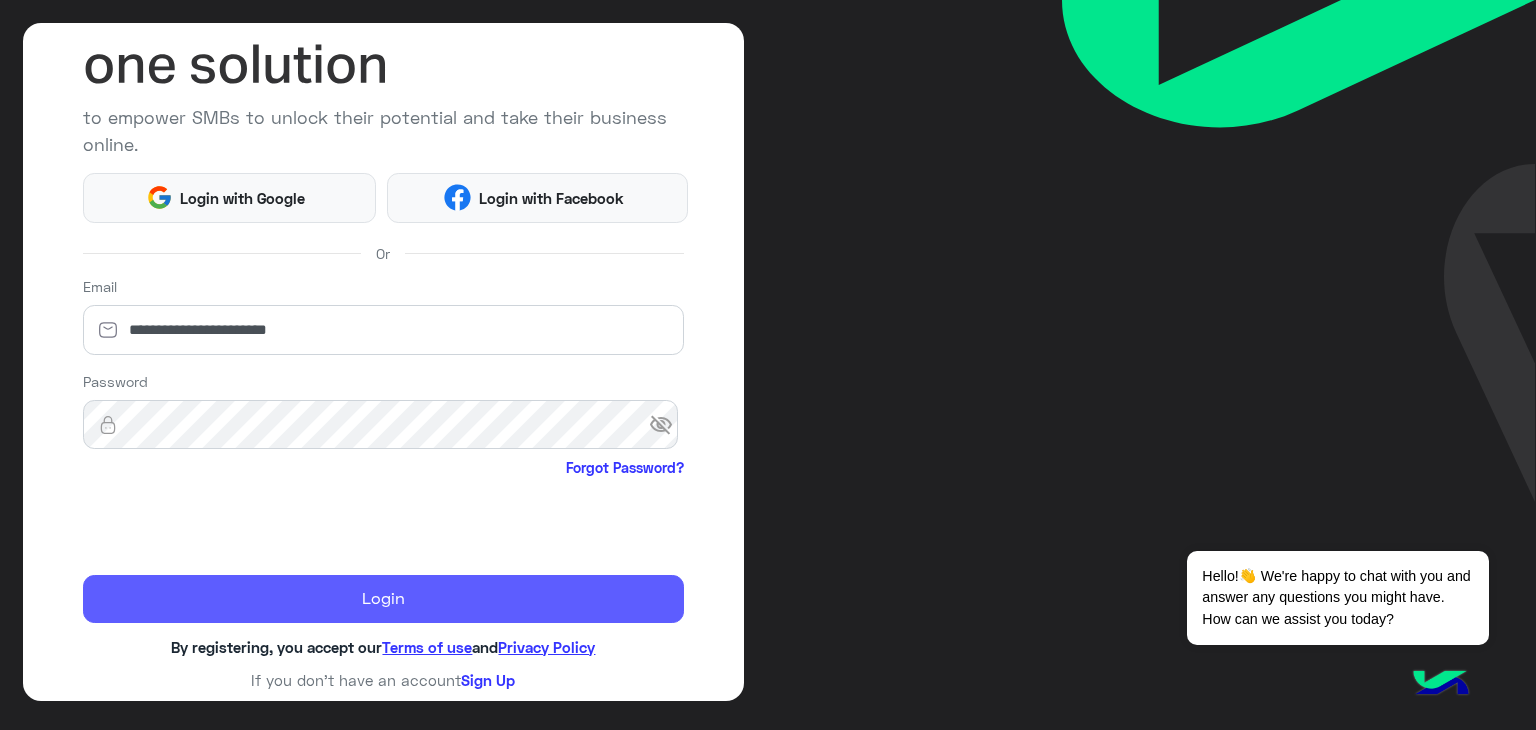 click on "Login" 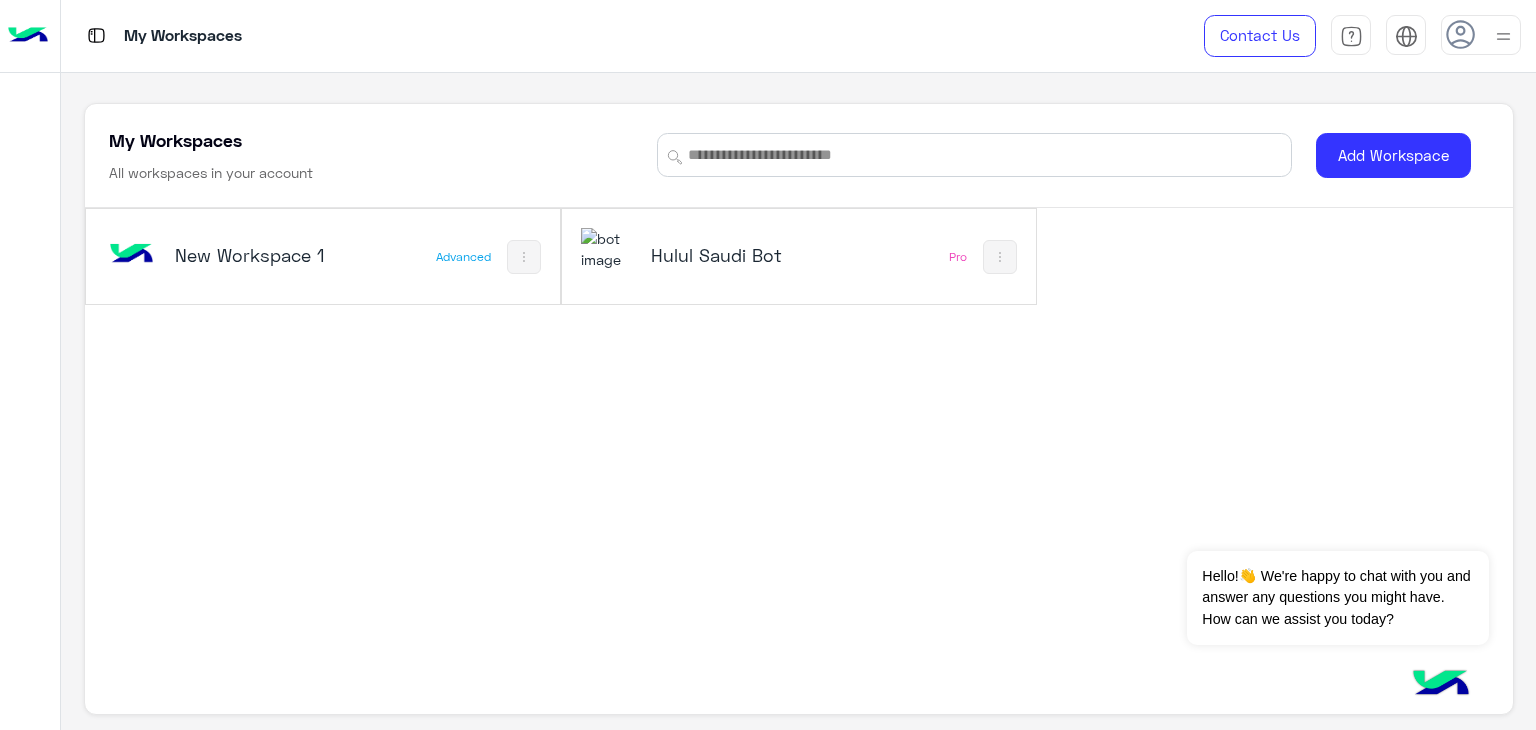 click on "Hulul Saudi Bot" at bounding box center (712, 257) 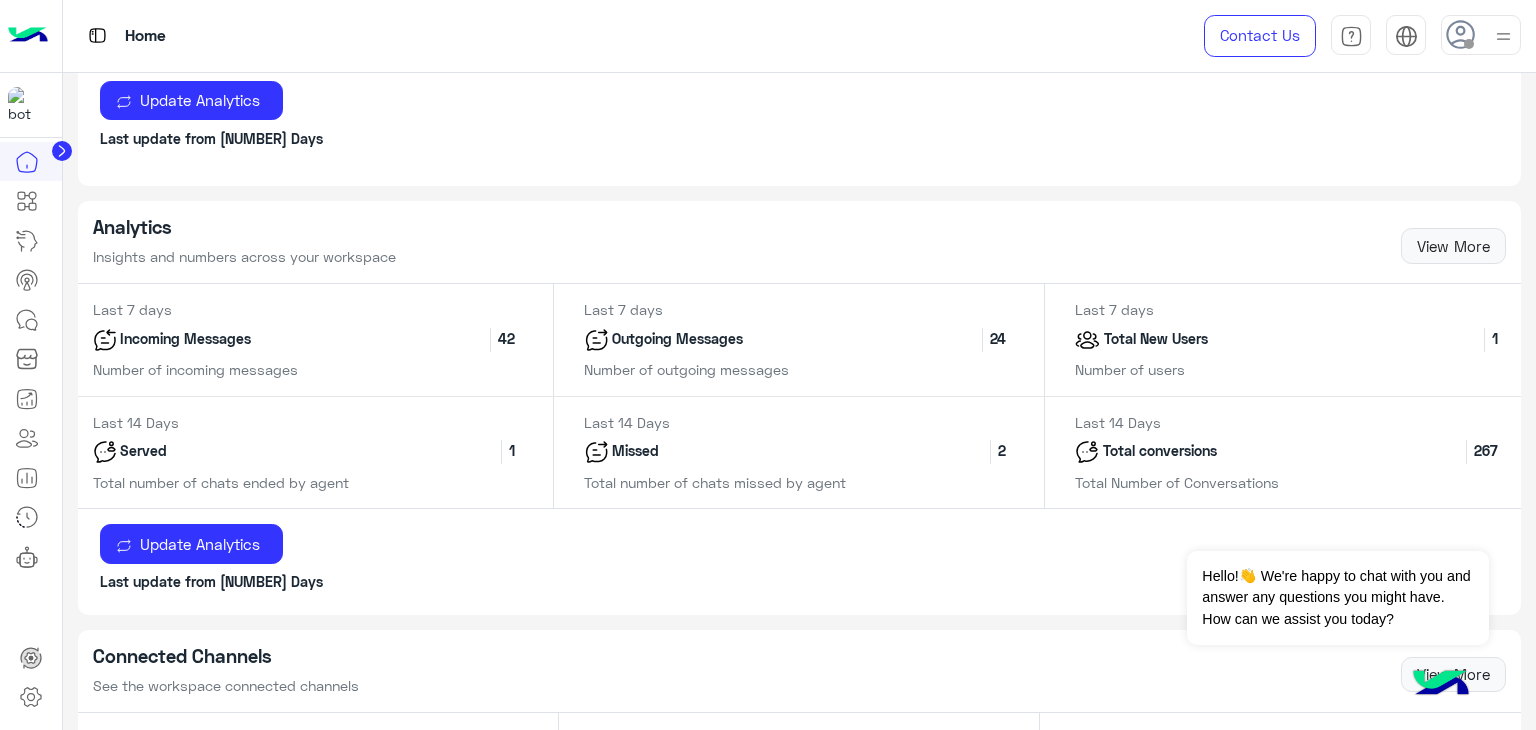 scroll, scrollTop: 900, scrollLeft: 0, axis: vertical 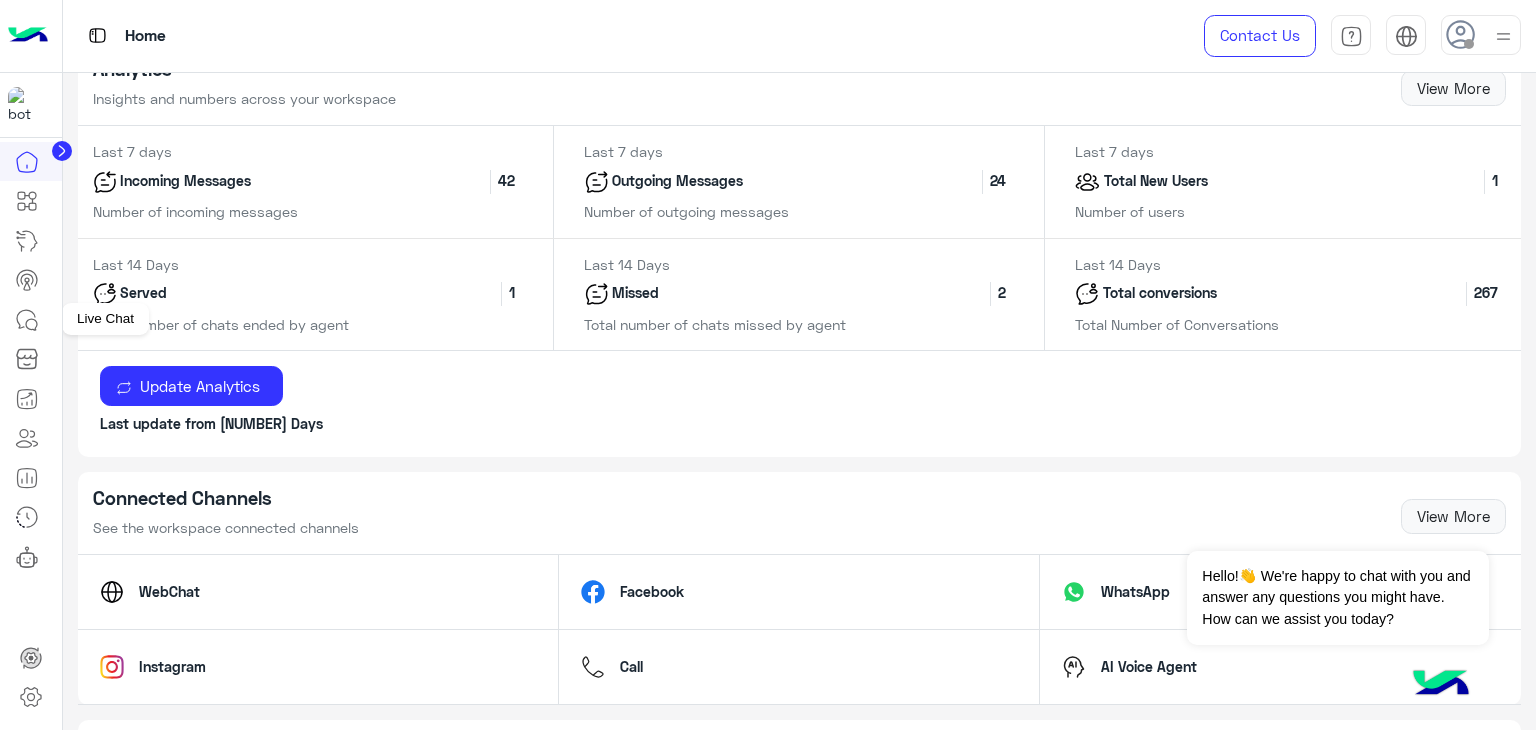 click 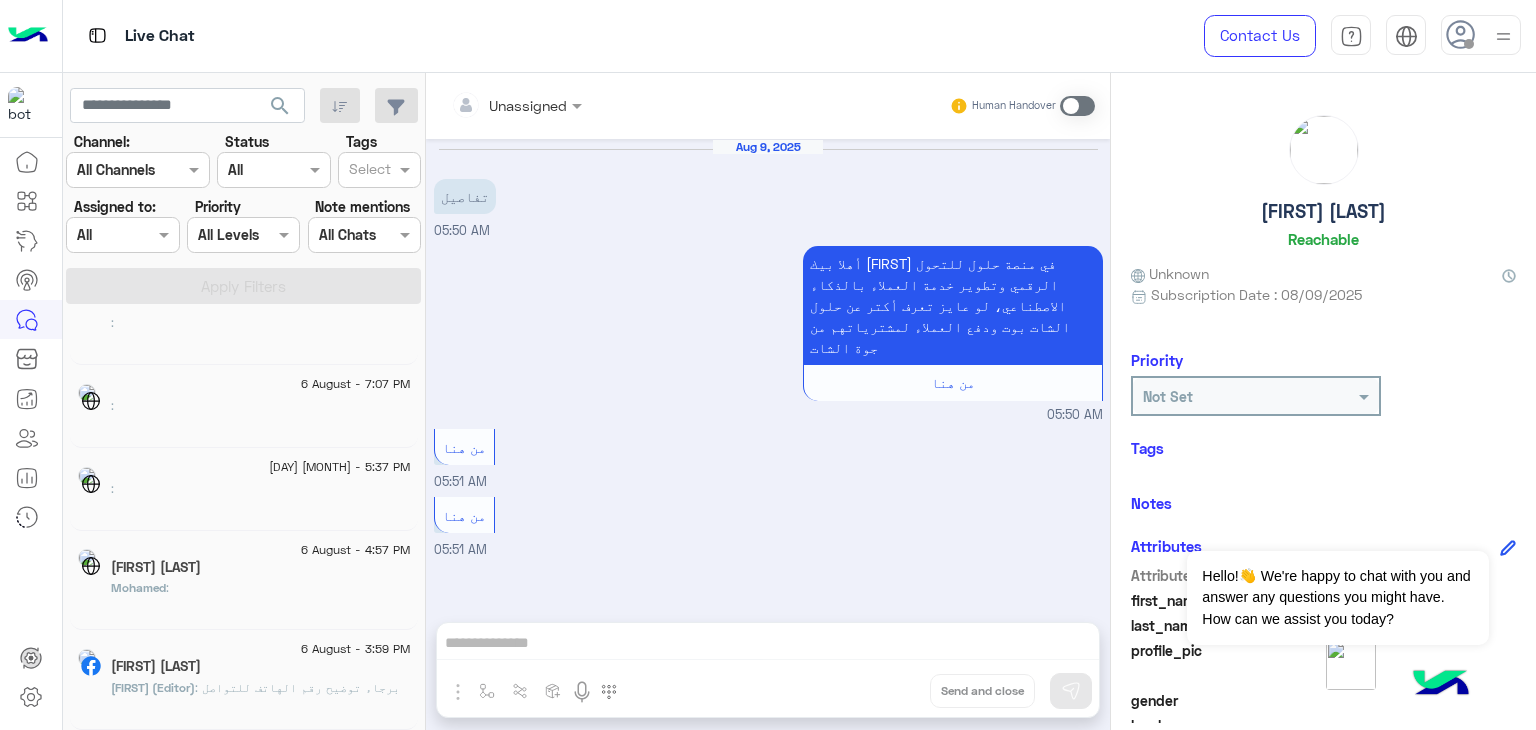 scroll, scrollTop: 10, scrollLeft: 0, axis: vertical 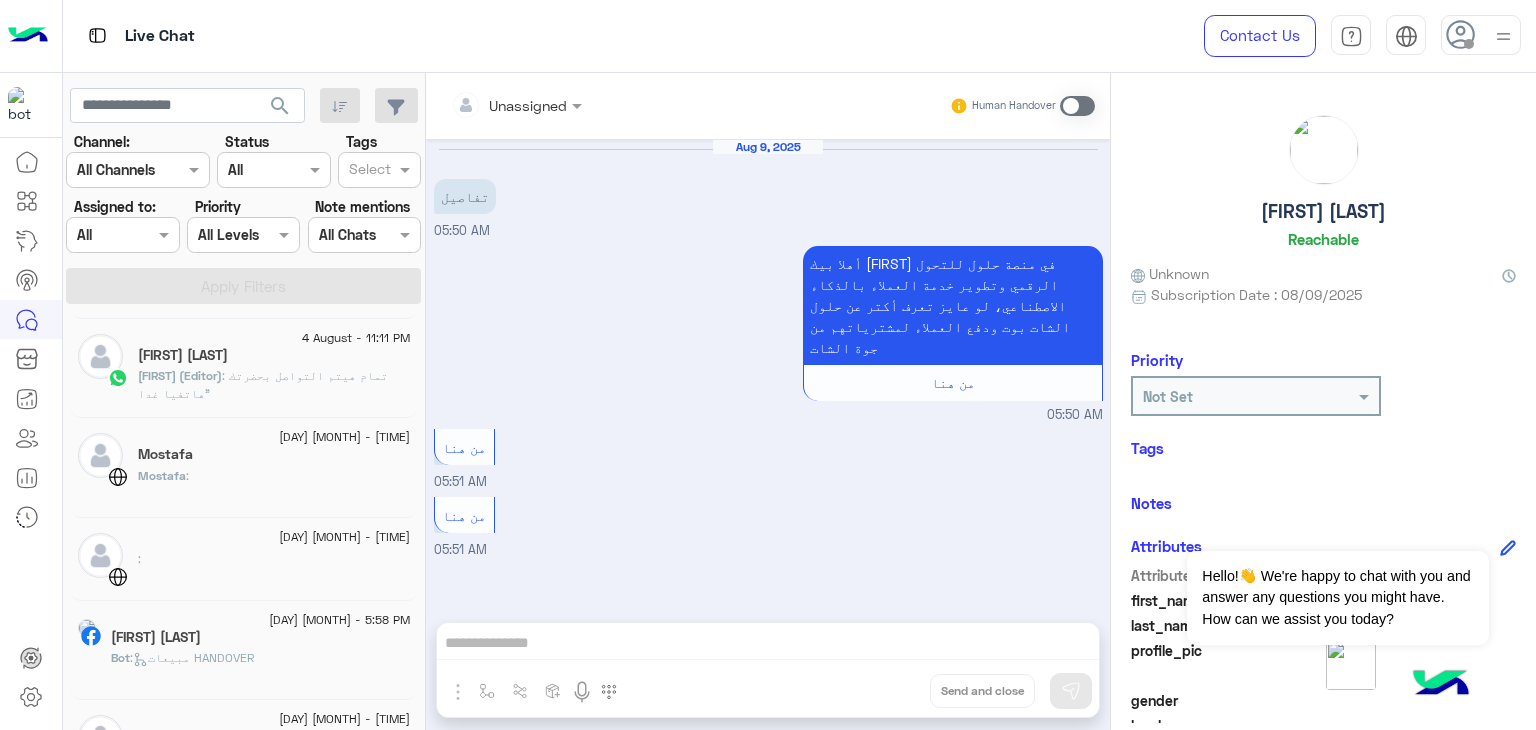 click on "[FIRST] :" 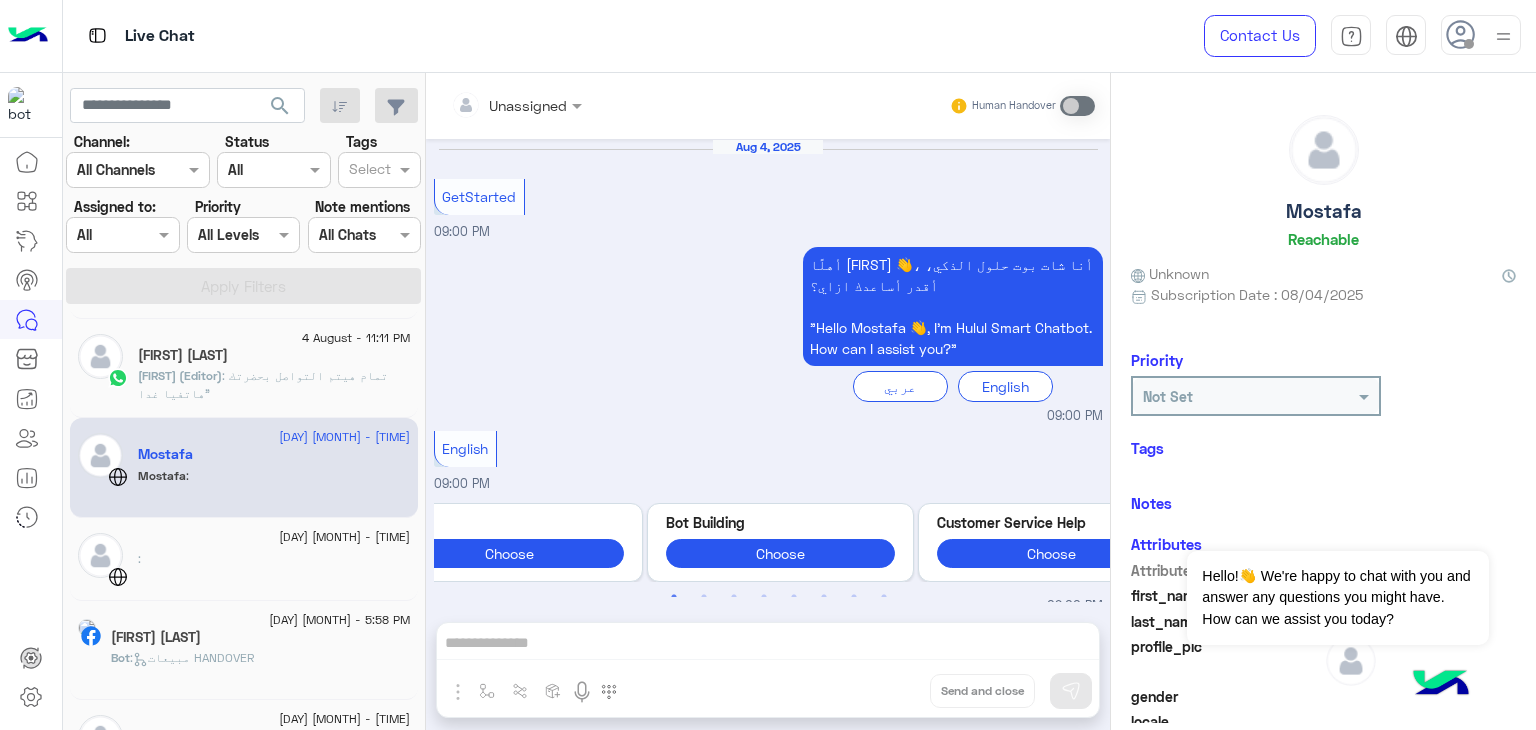 scroll, scrollTop: 1248, scrollLeft: 0, axis: vertical 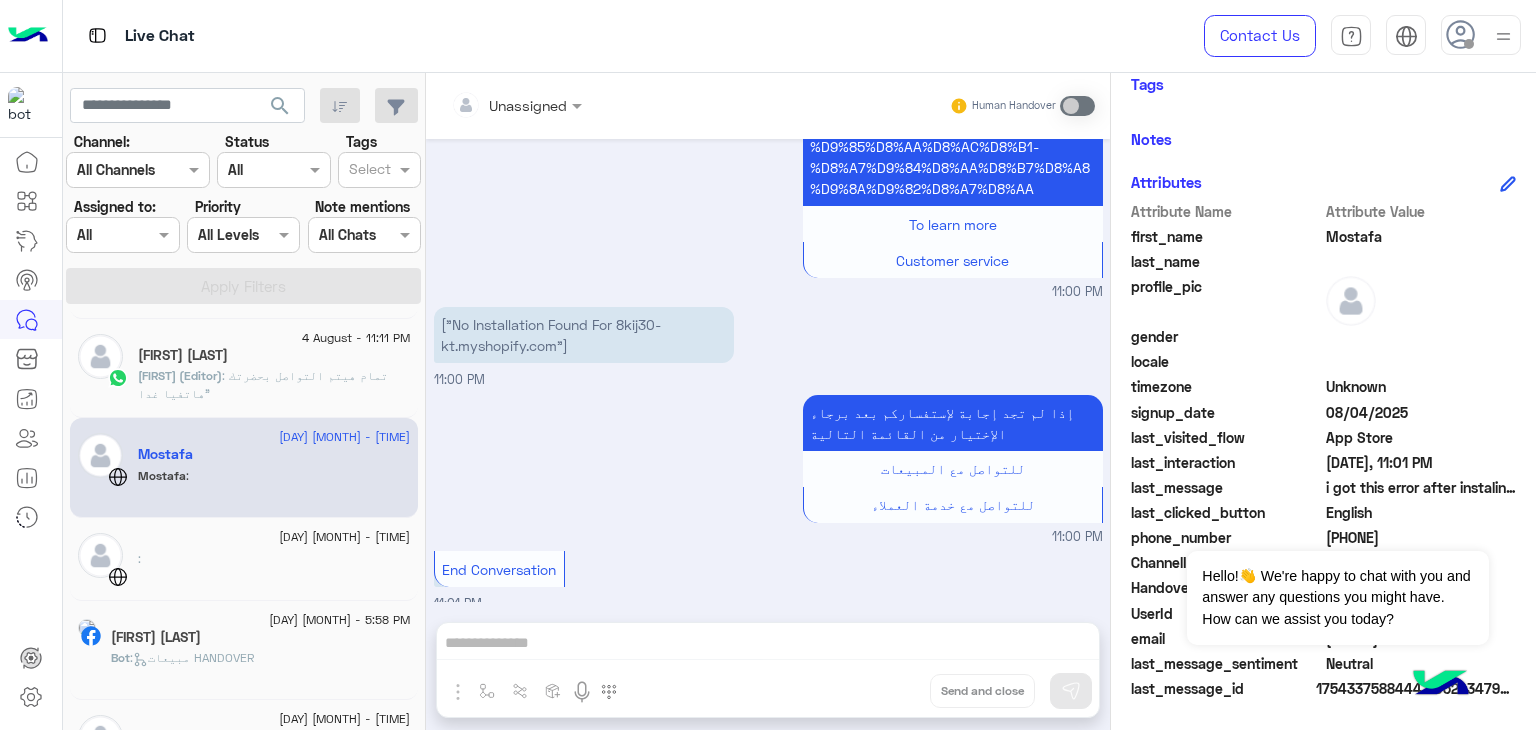 click on ":" 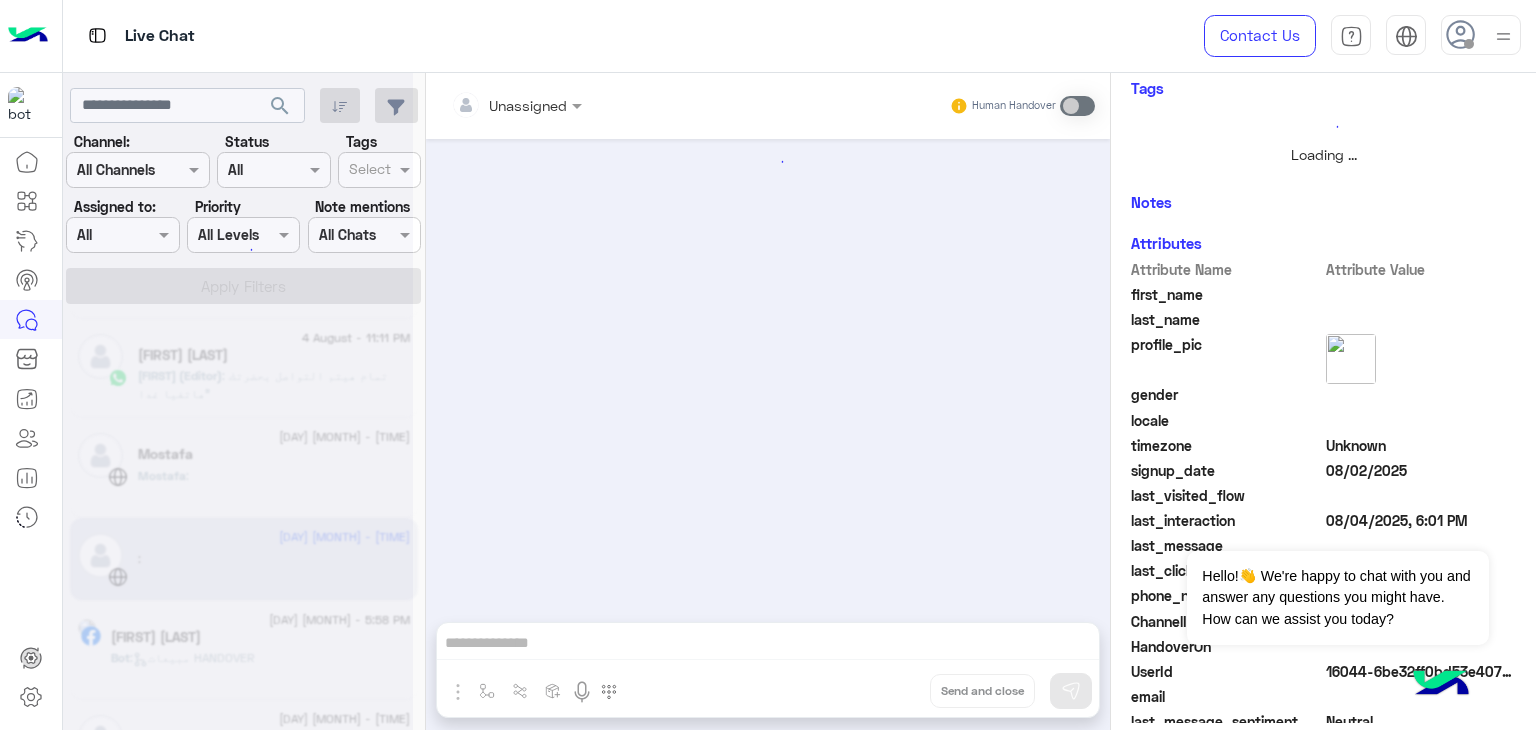 scroll, scrollTop: 368, scrollLeft: 0, axis: vertical 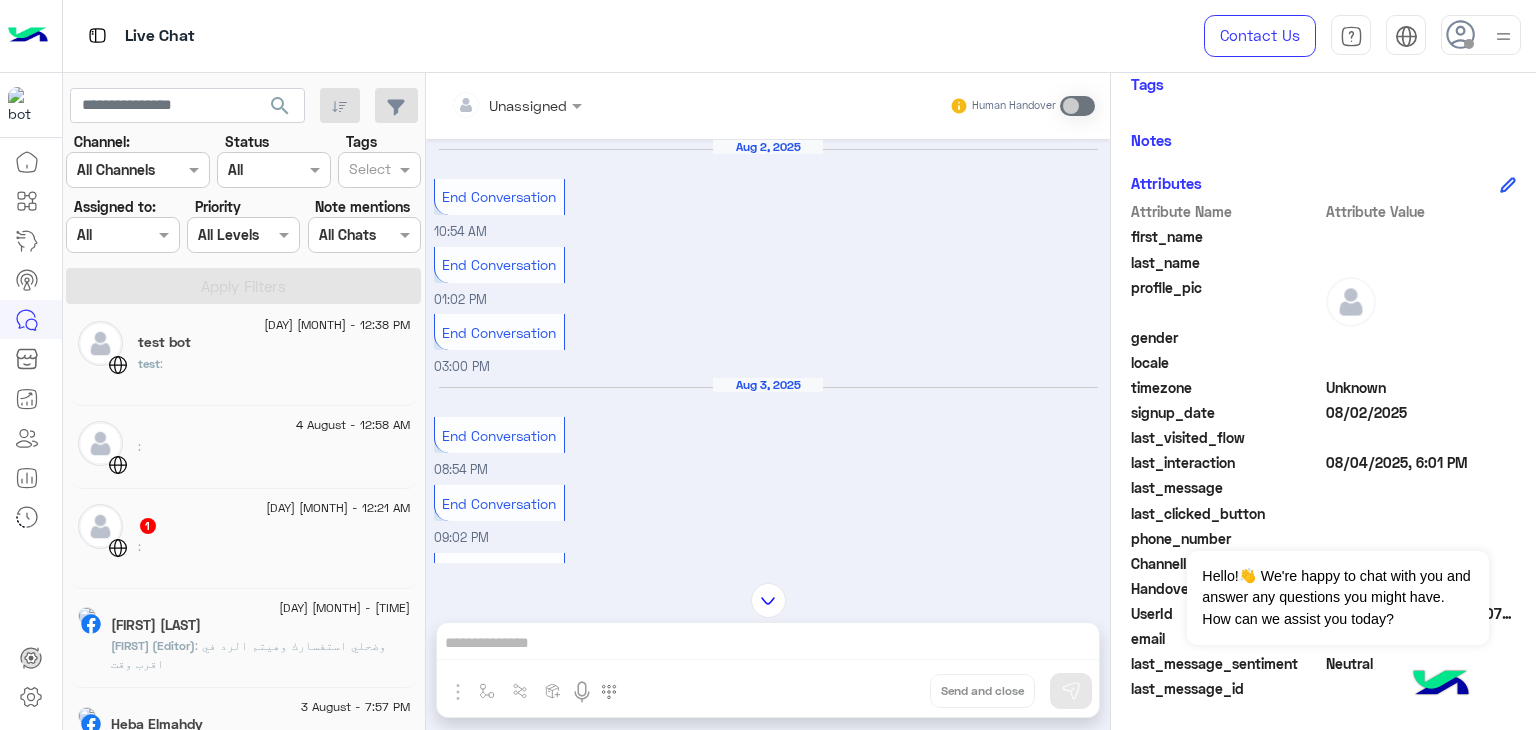 click on "1" 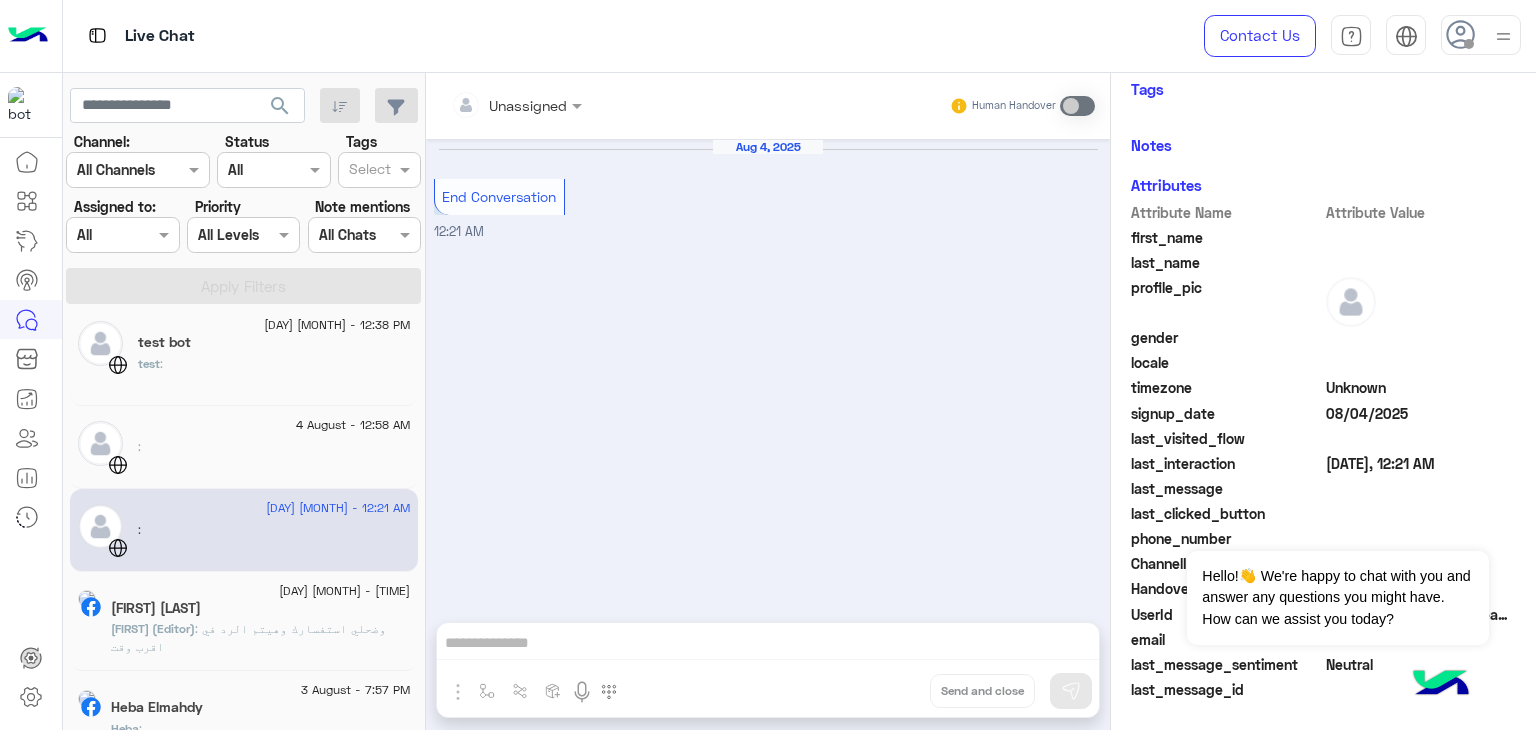 scroll, scrollTop: 341, scrollLeft: 0, axis: vertical 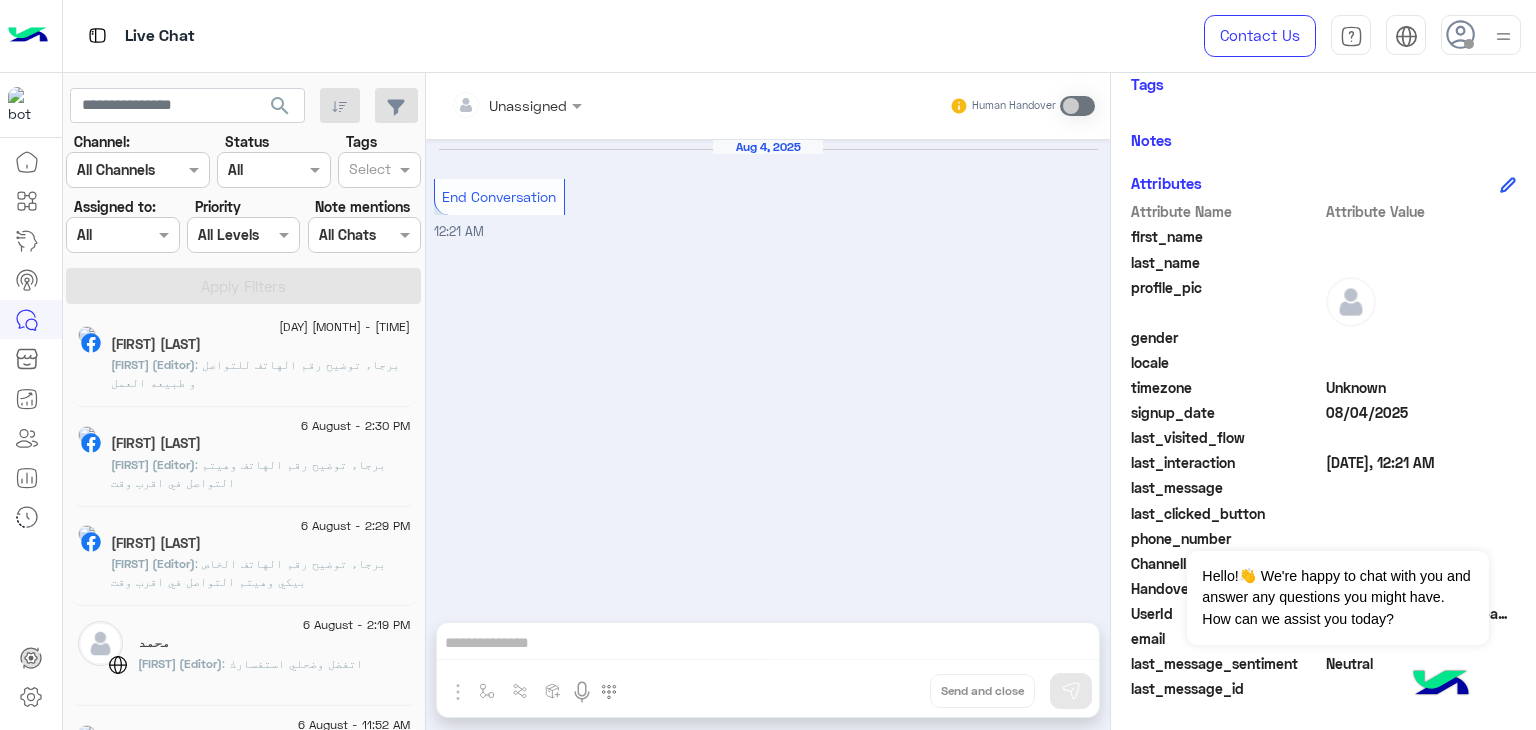 click on "[FIRST] [LAST]" 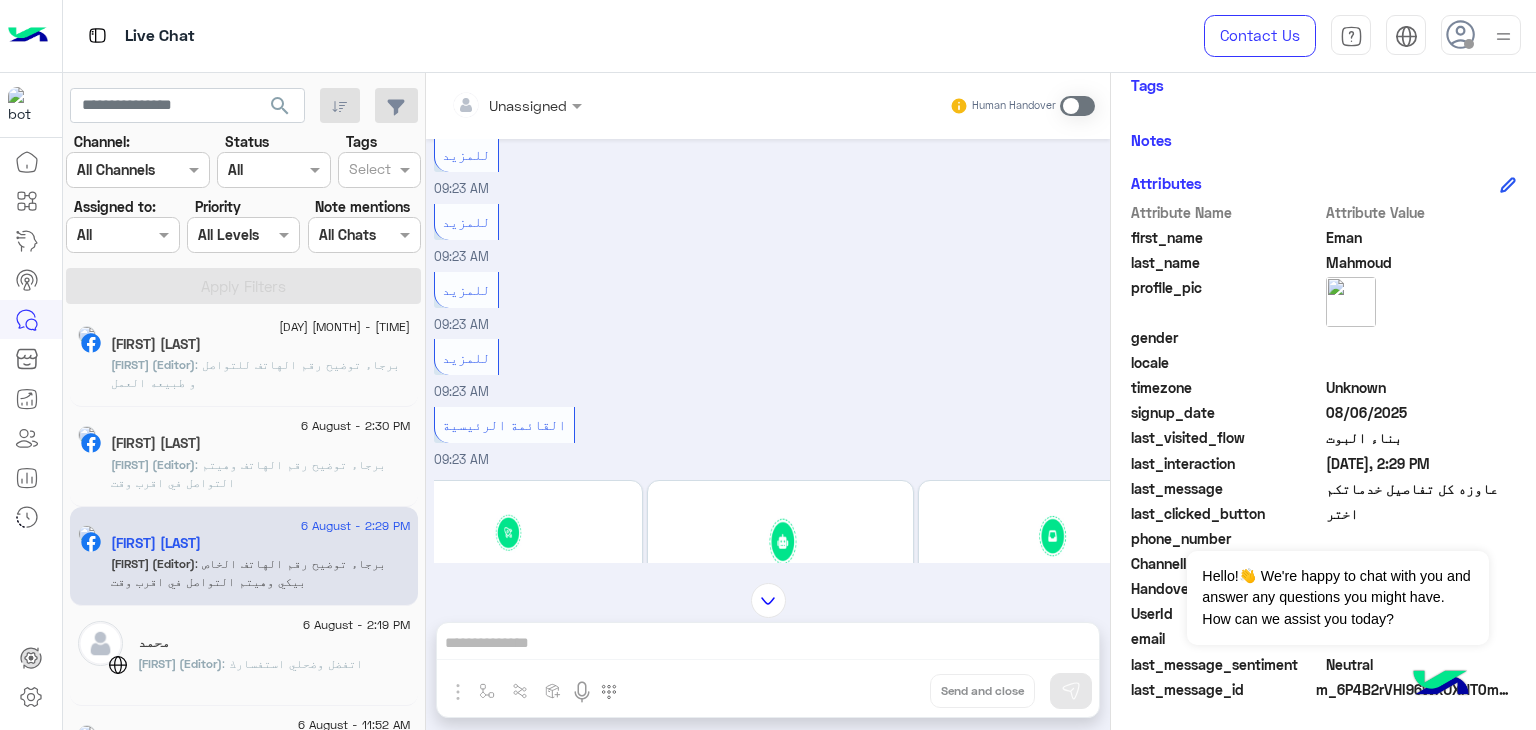 scroll, scrollTop: 711, scrollLeft: 0, axis: vertical 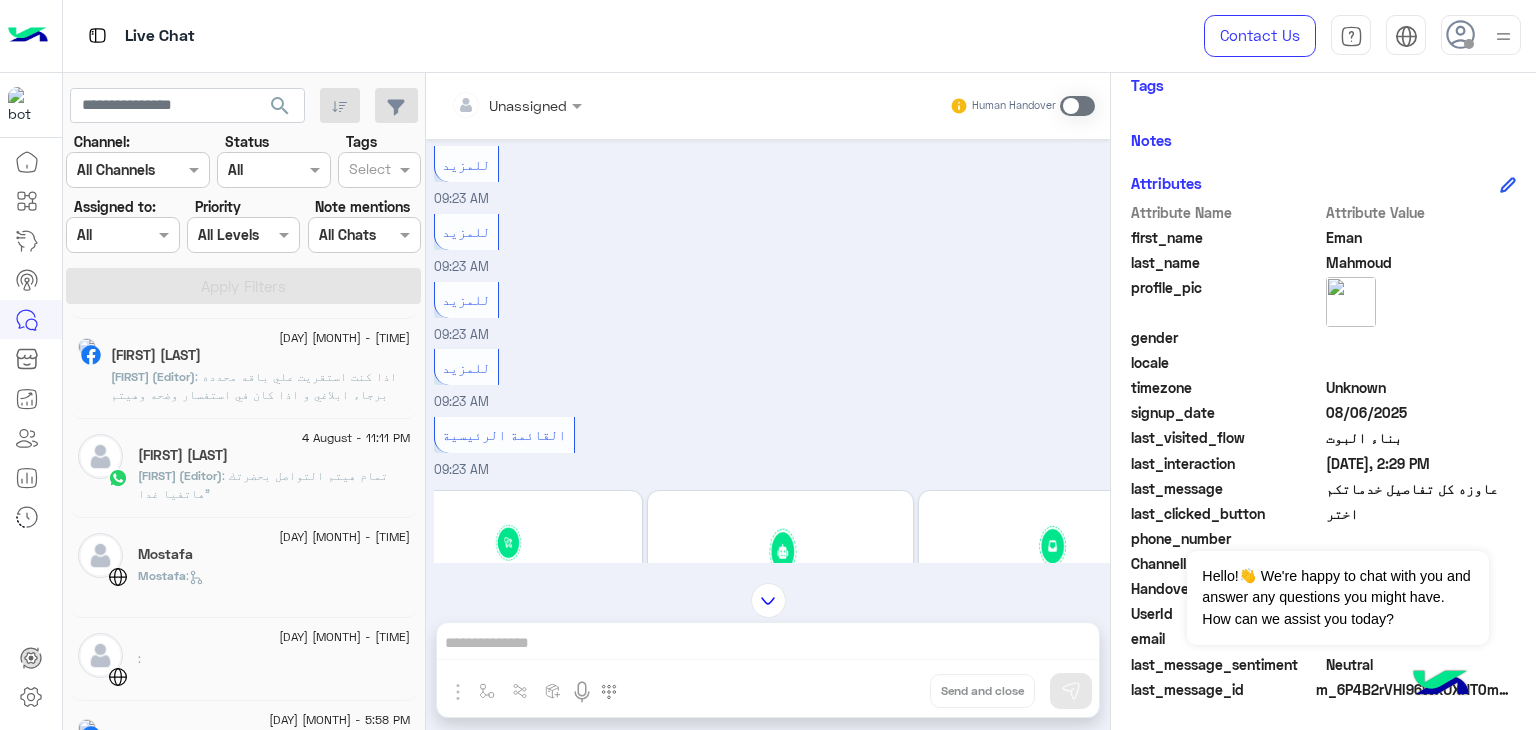 click on "[FIRST] :" 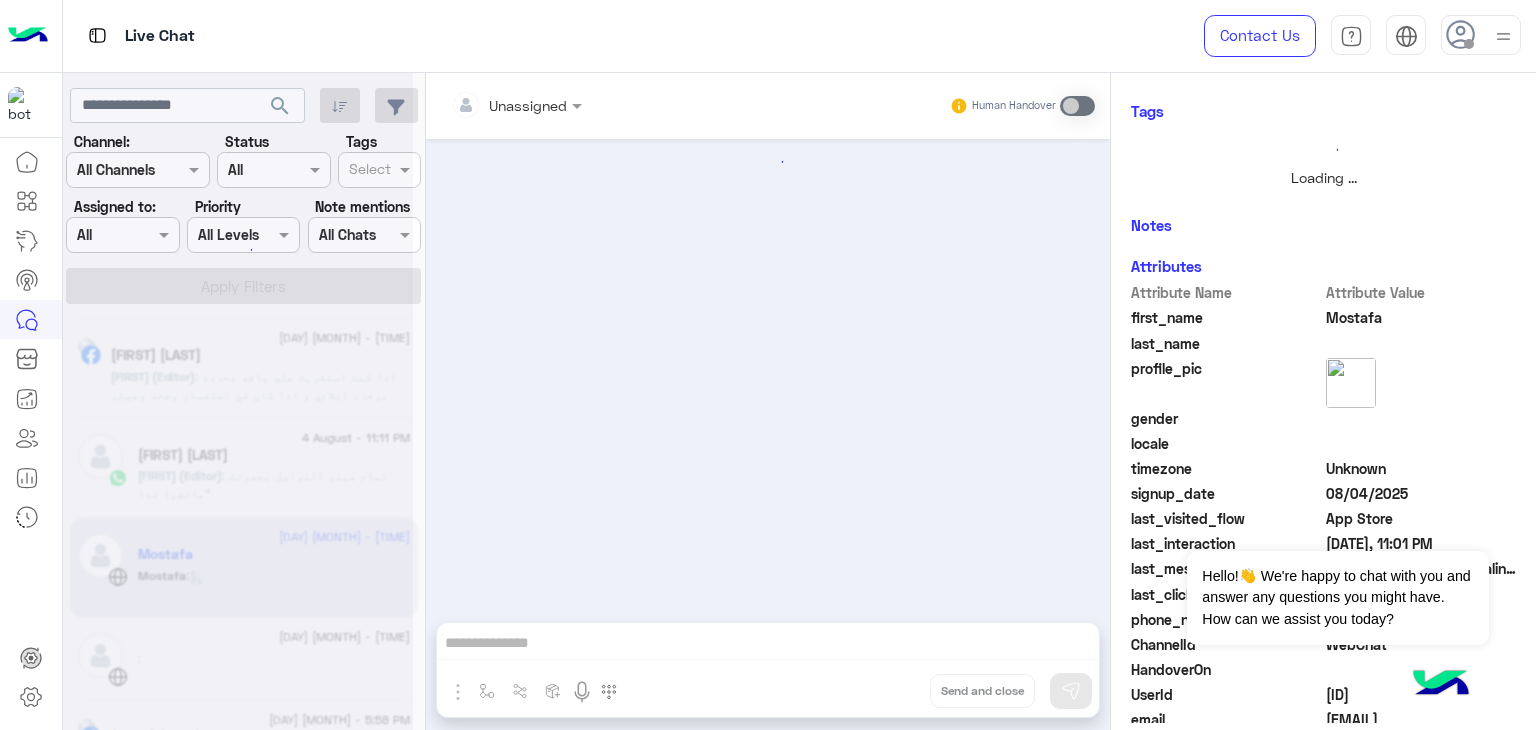 scroll, scrollTop: 391, scrollLeft: 0, axis: vertical 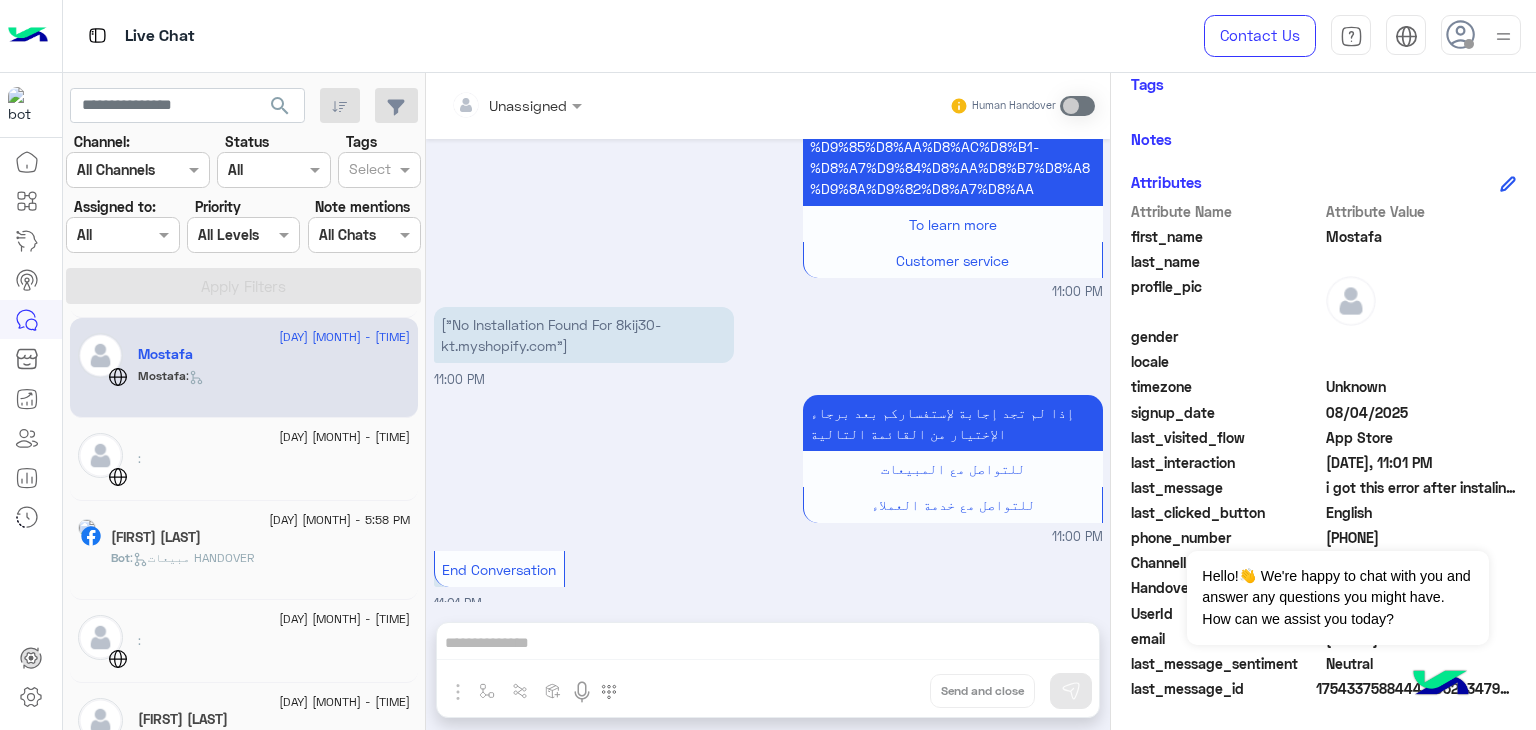 click on "[DAY] [MONTH] - [TIME]  :" 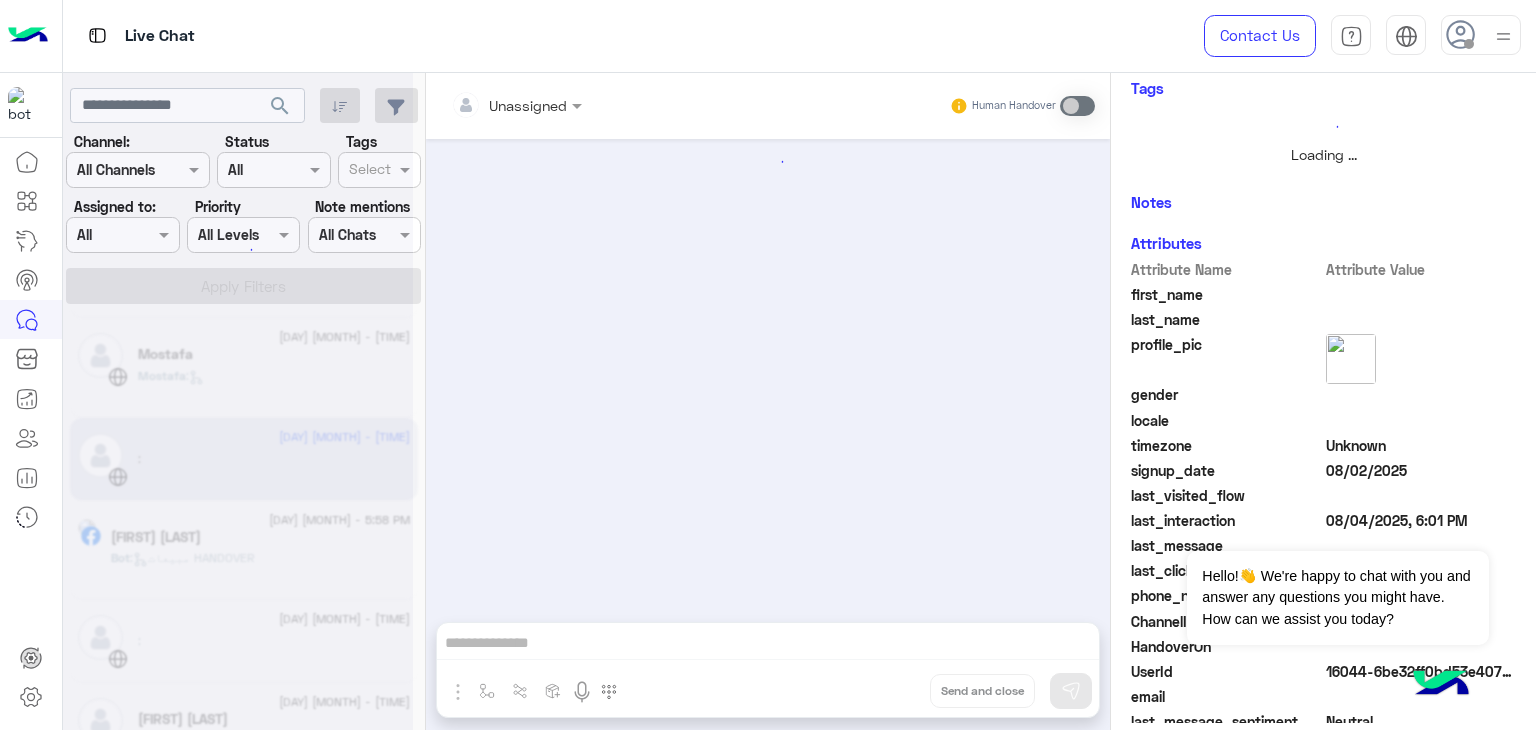 scroll, scrollTop: 368, scrollLeft: 0, axis: vertical 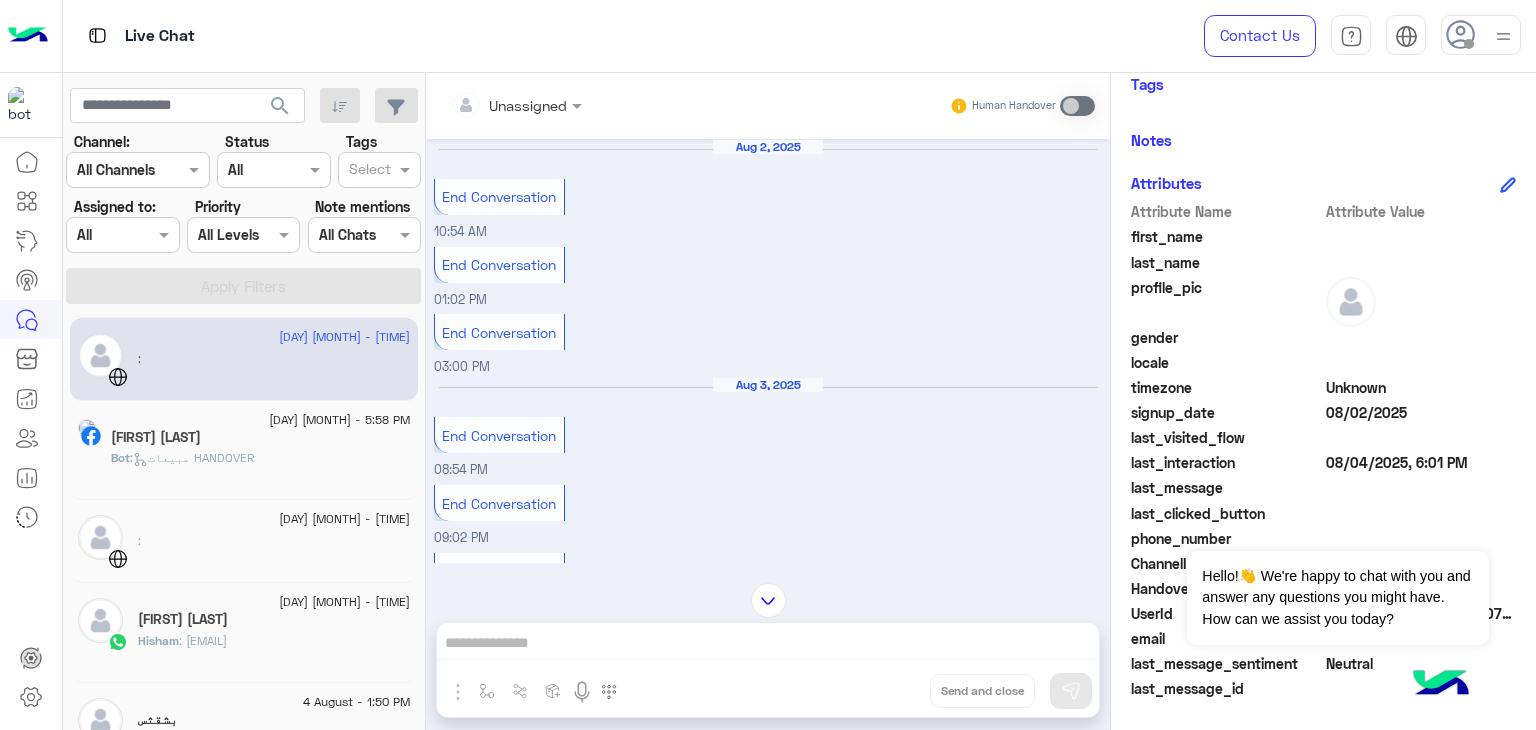 click on "[DAY] [MONTH] - 5:58 PM [FIRST] [LAST] Bot : مبيعات HANDOVER" 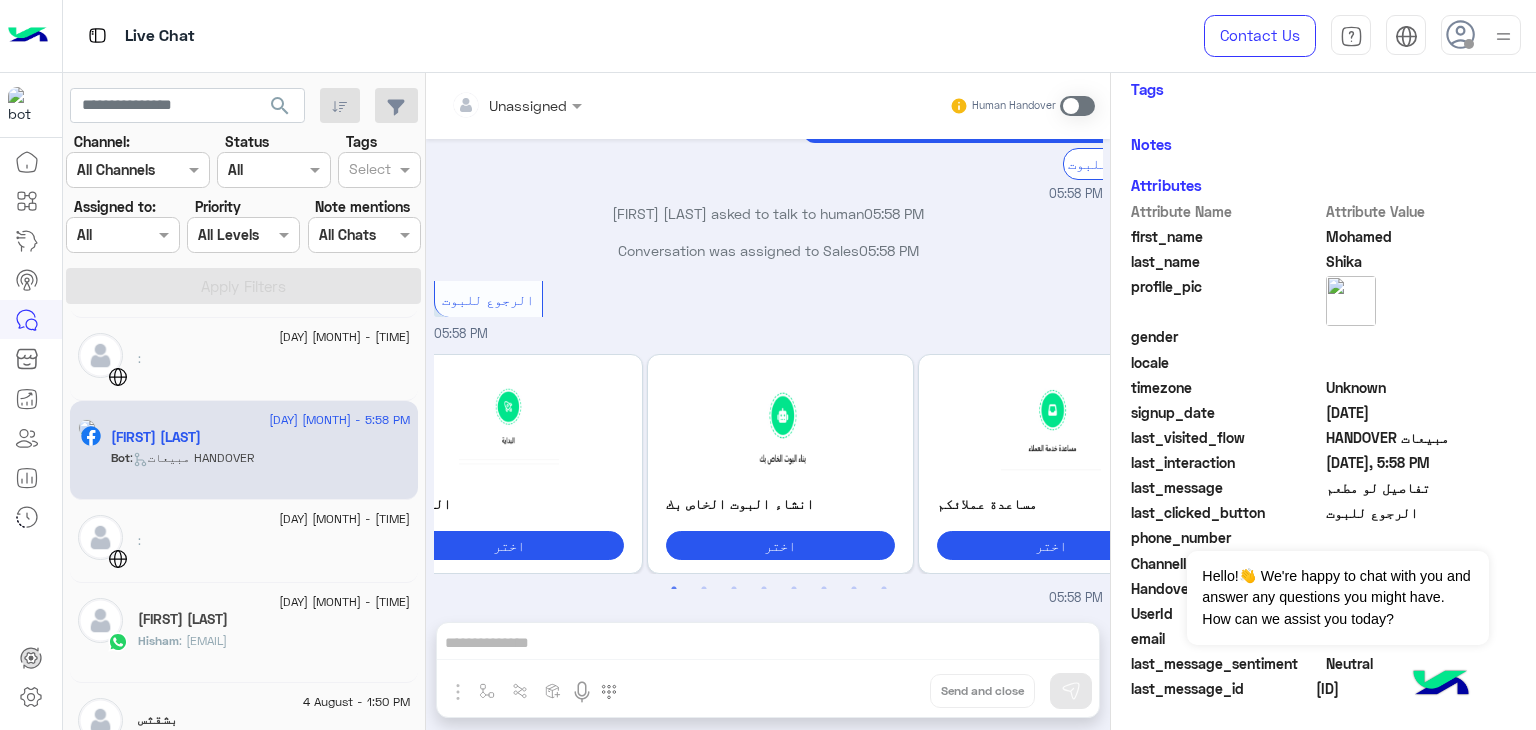 click on ":" 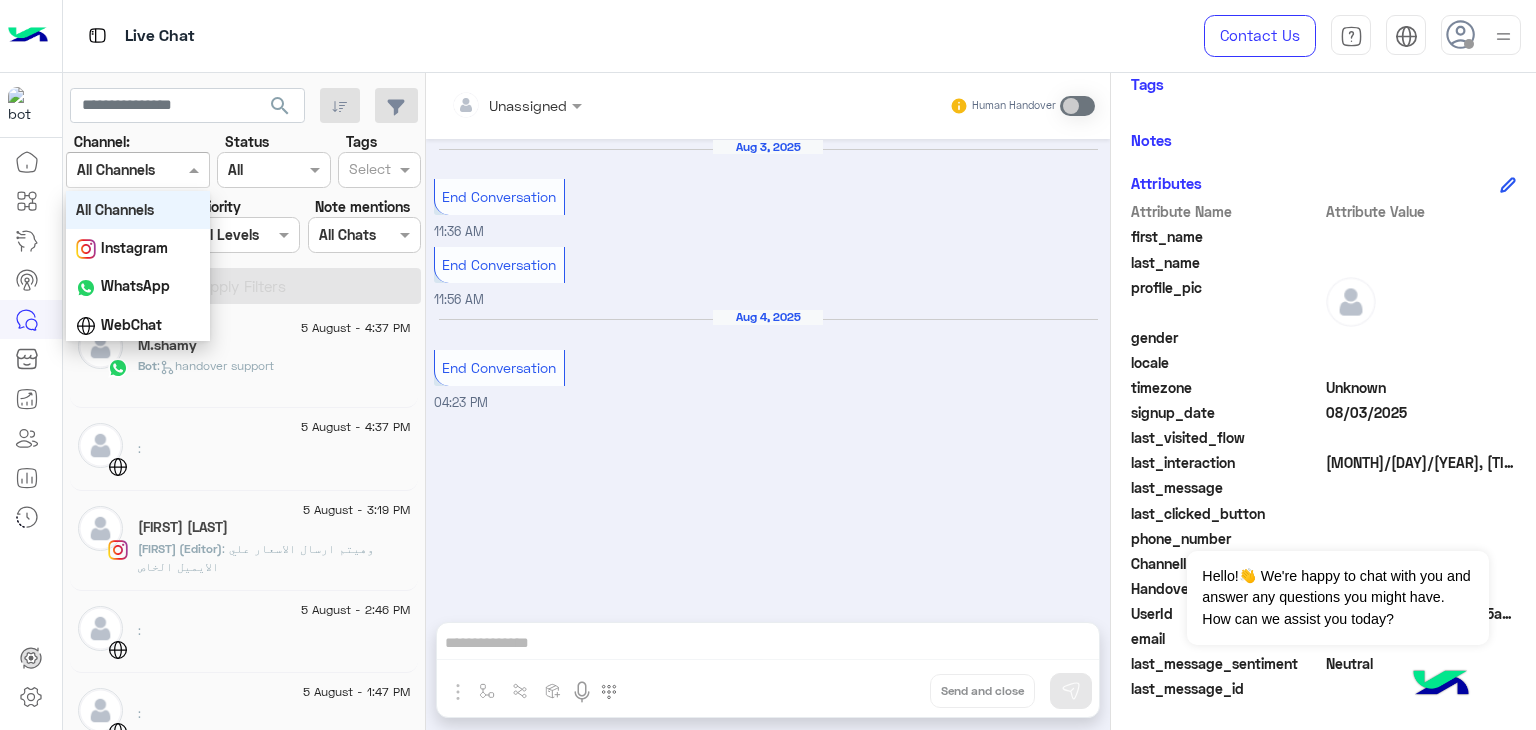 click at bounding box center [113, 170] 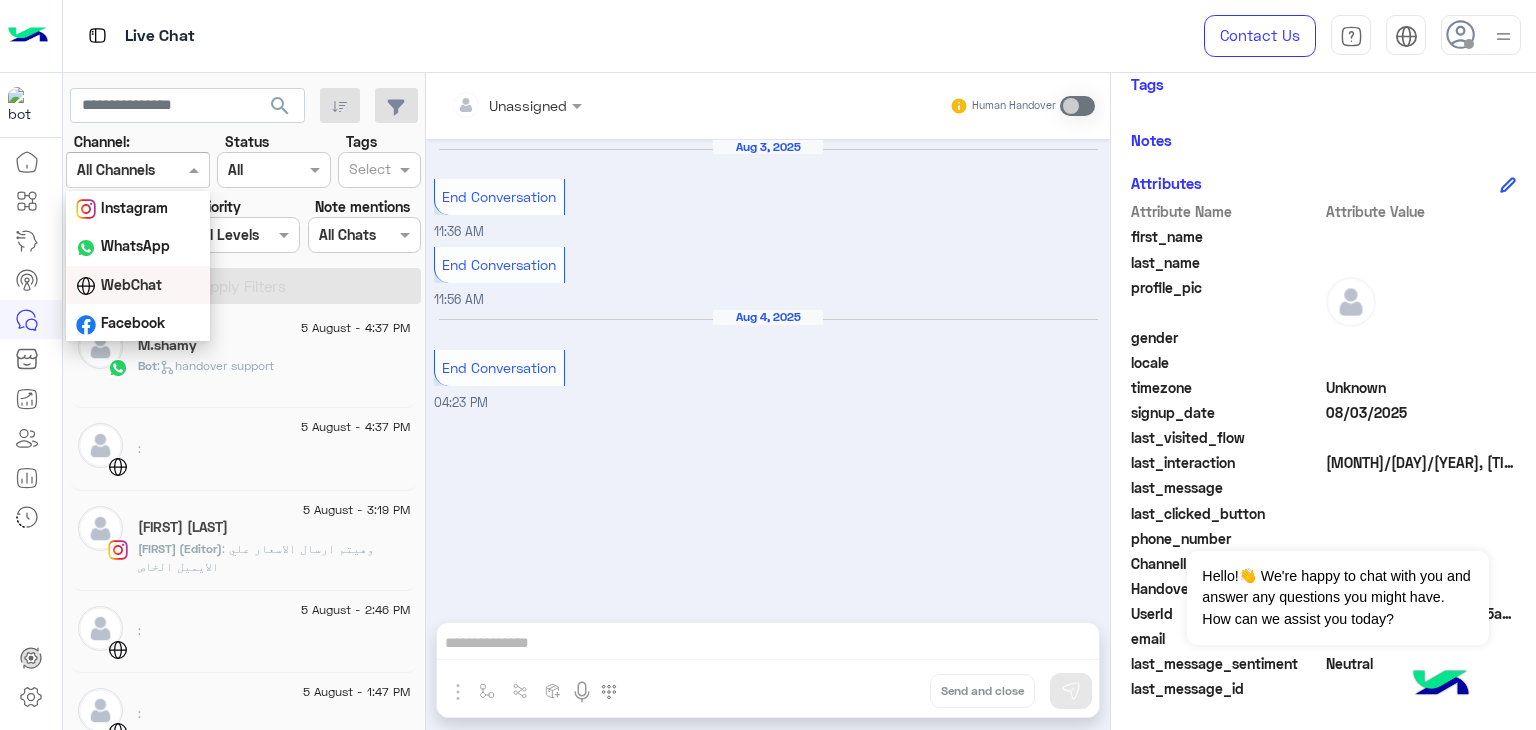 click on "WebChat" at bounding box center (131, 284) 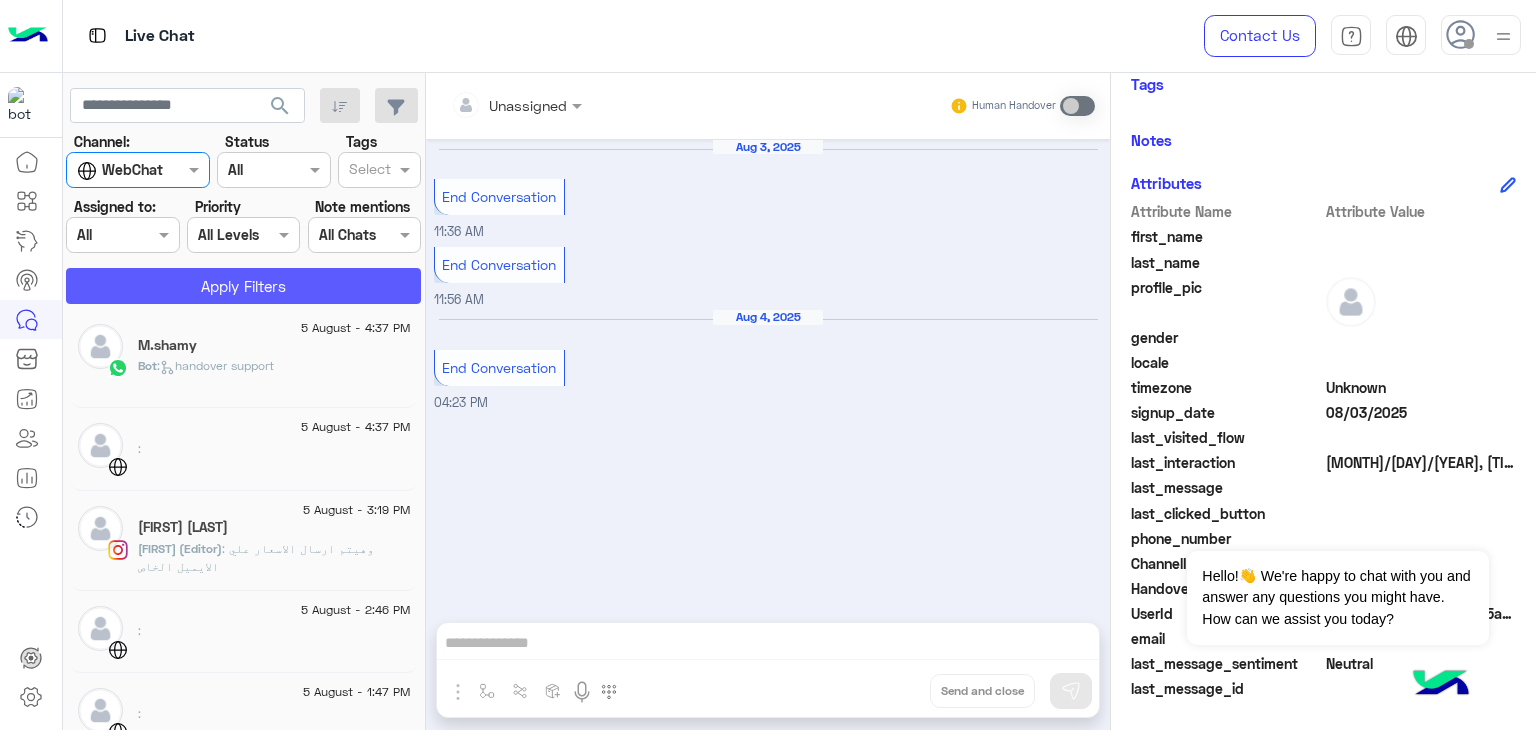 click on "Apply Filters" 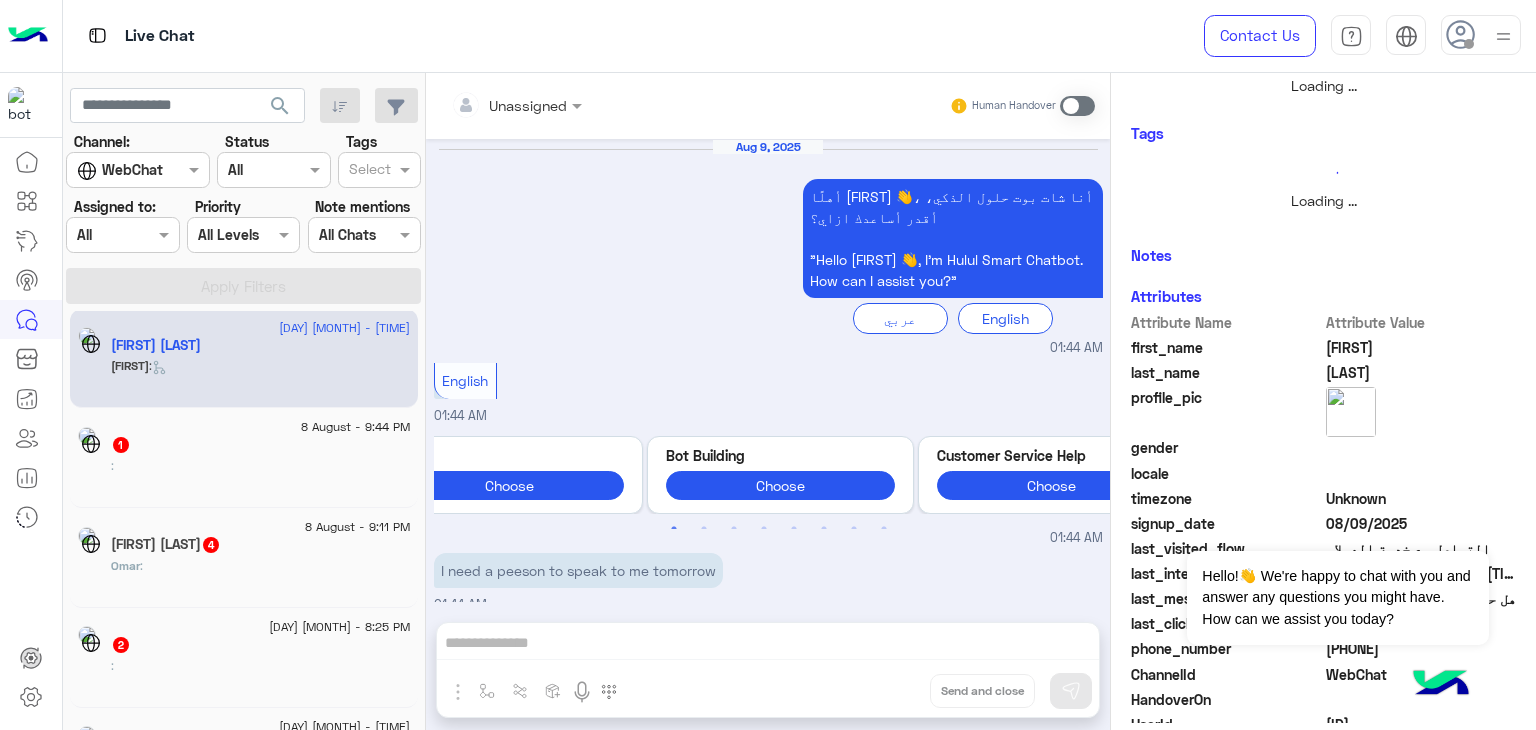 scroll, scrollTop: 391, scrollLeft: 0, axis: vertical 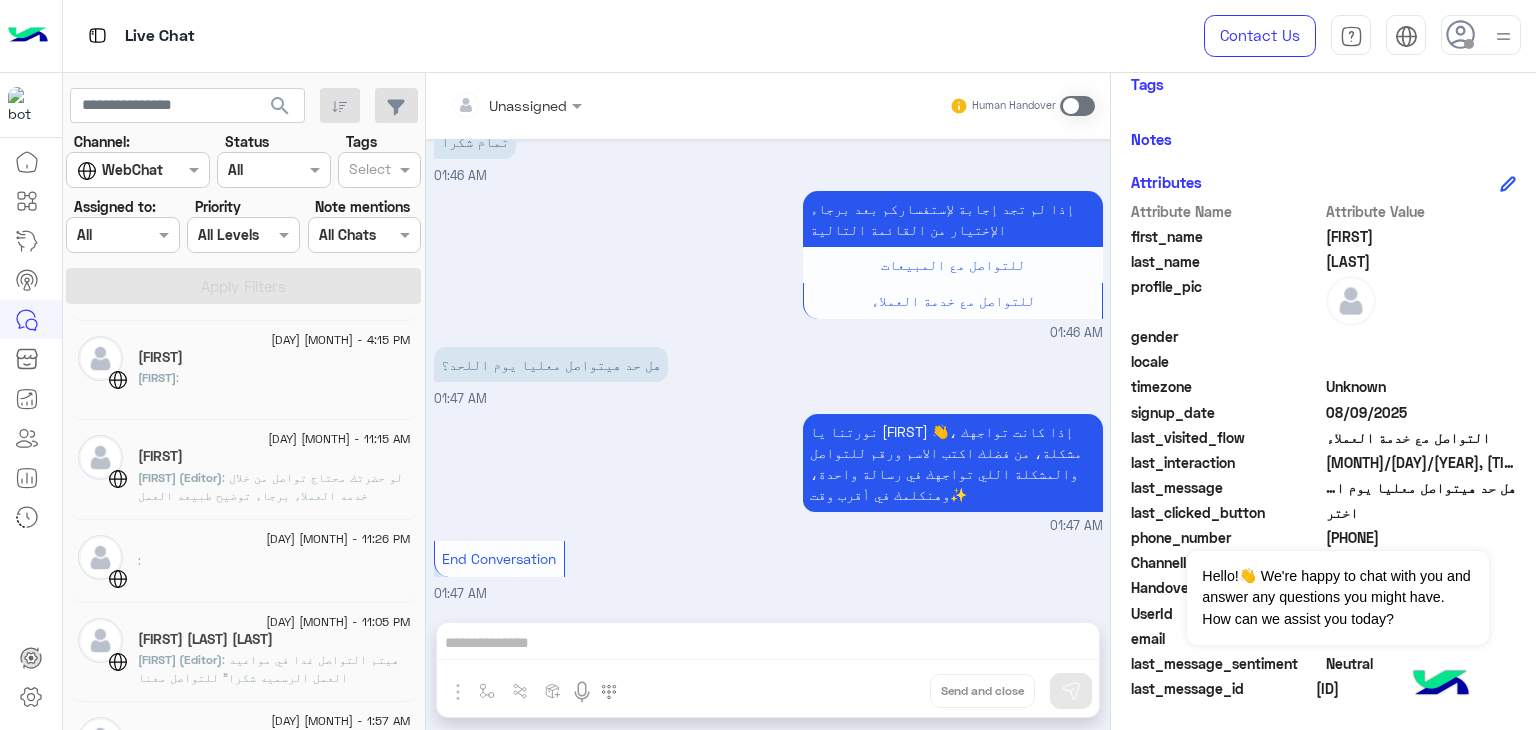 click on "[DAY] [MONTH] - 11:15 AM" 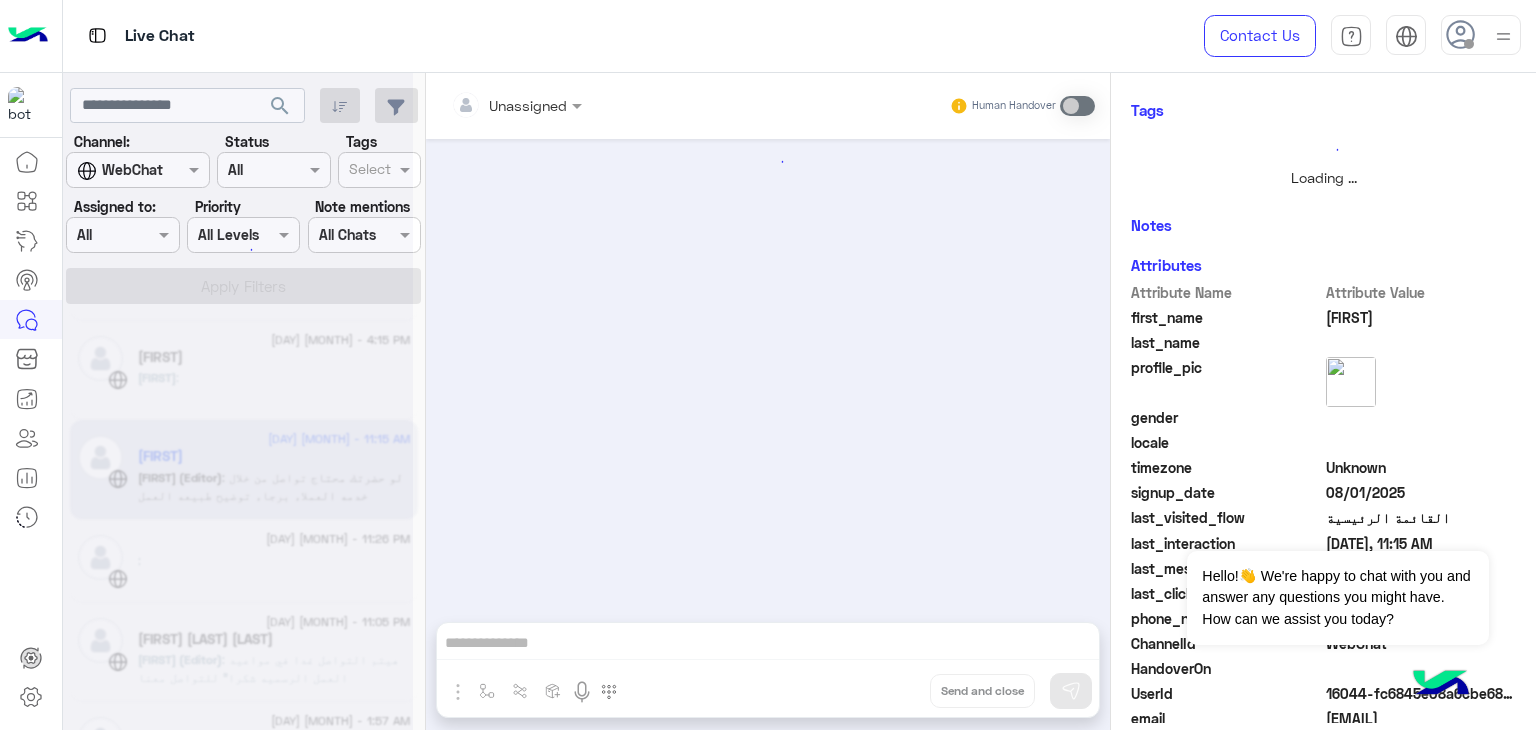 scroll, scrollTop: 391, scrollLeft: 0, axis: vertical 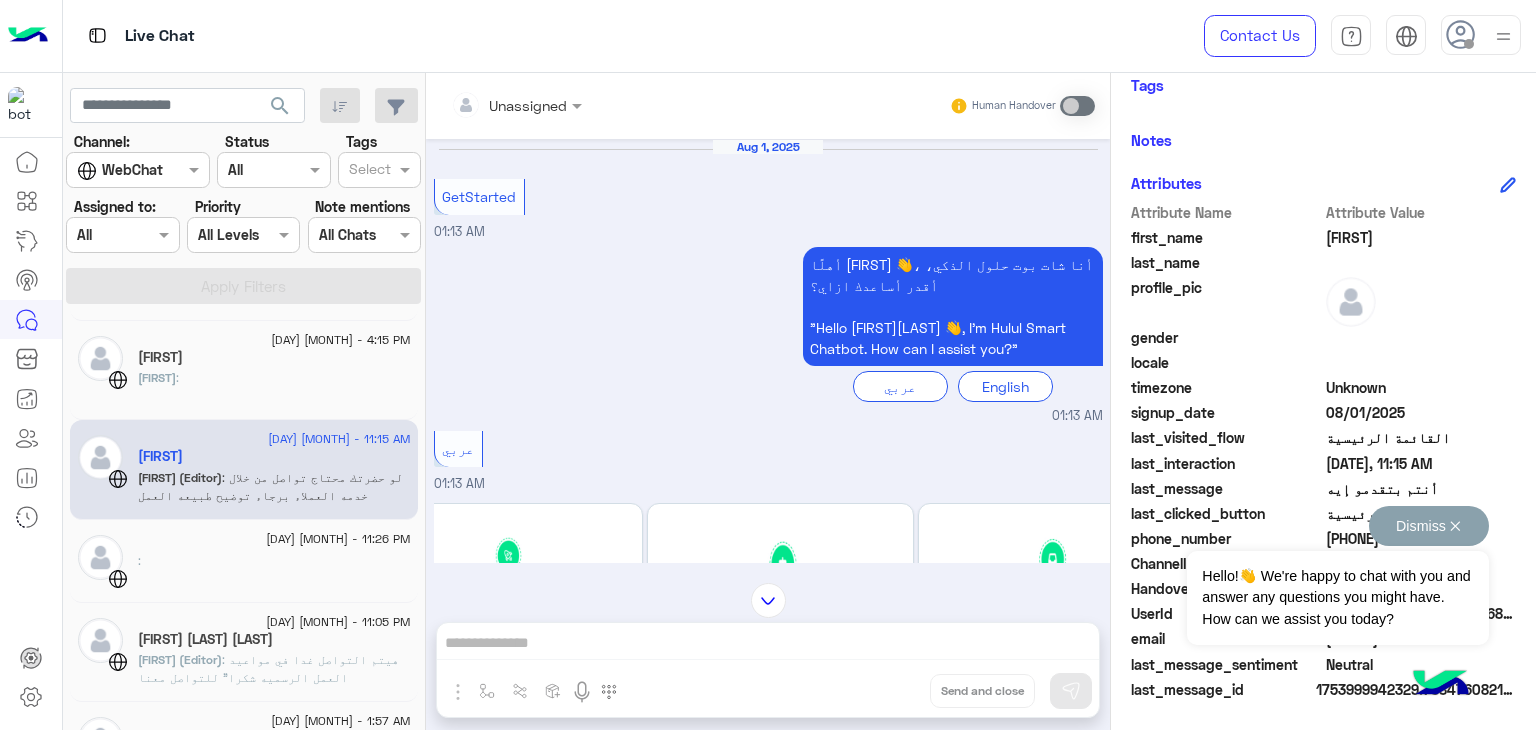 click on "Dismiss ✕" at bounding box center [1429, 526] 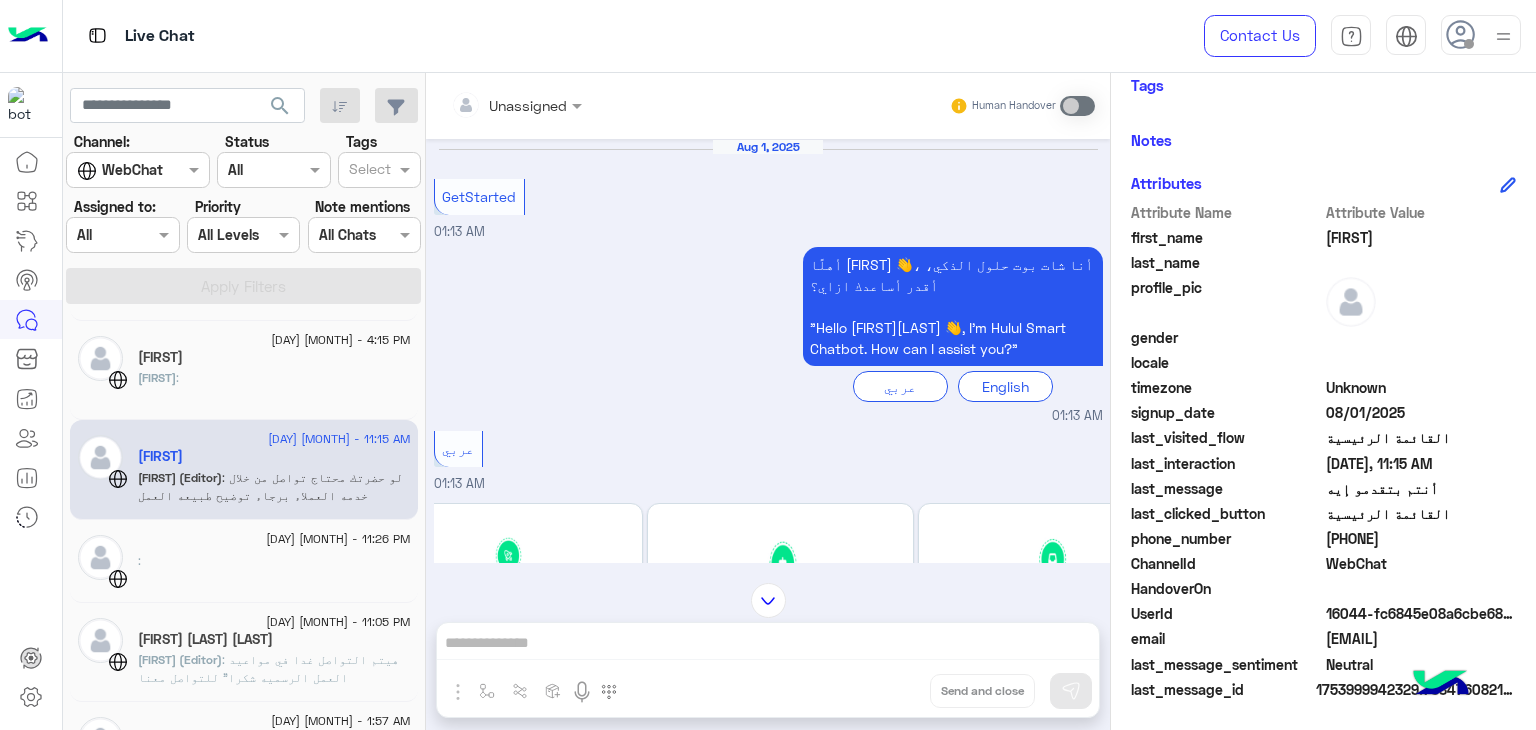 click on "[PHONE]" 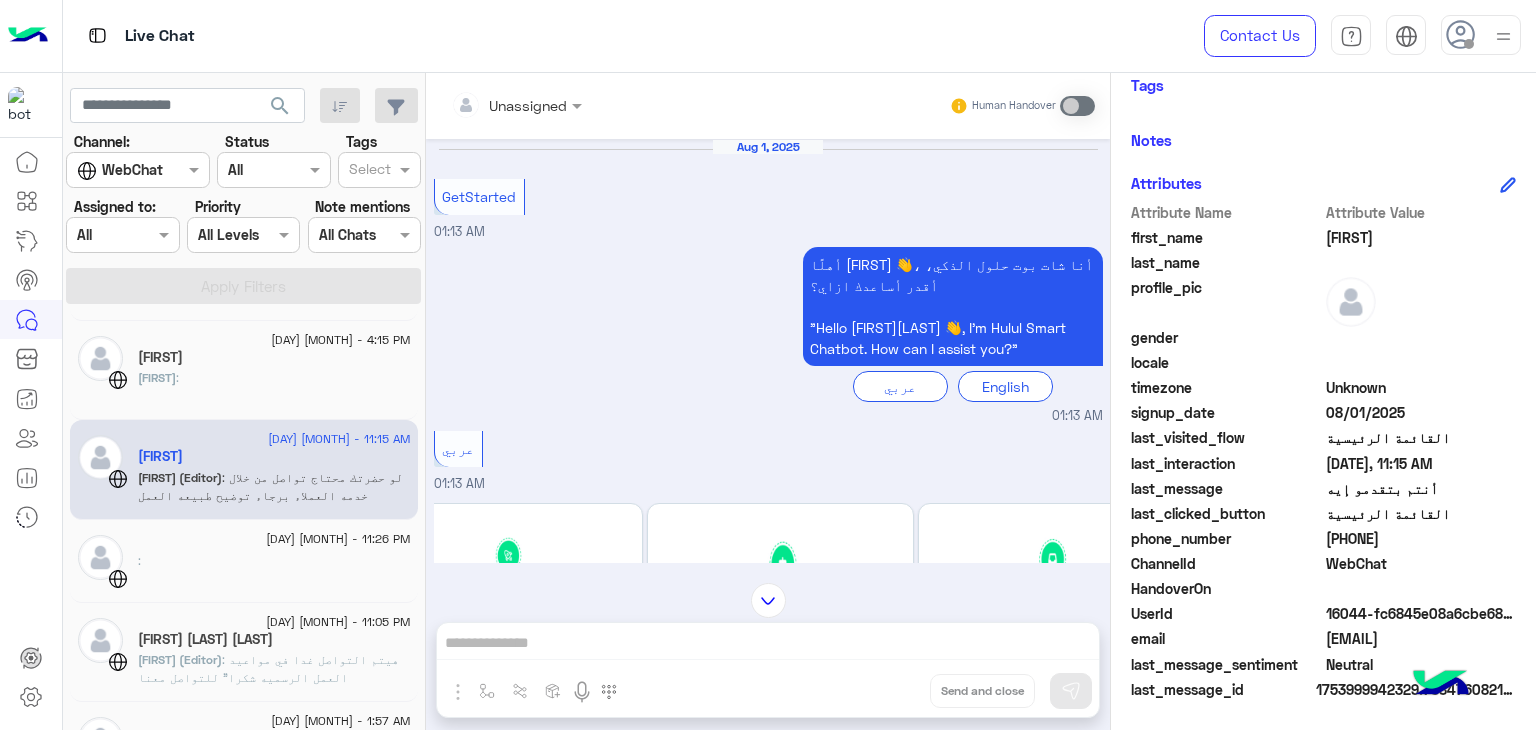 scroll, scrollTop: 710, scrollLeft: 0, axis: vertical 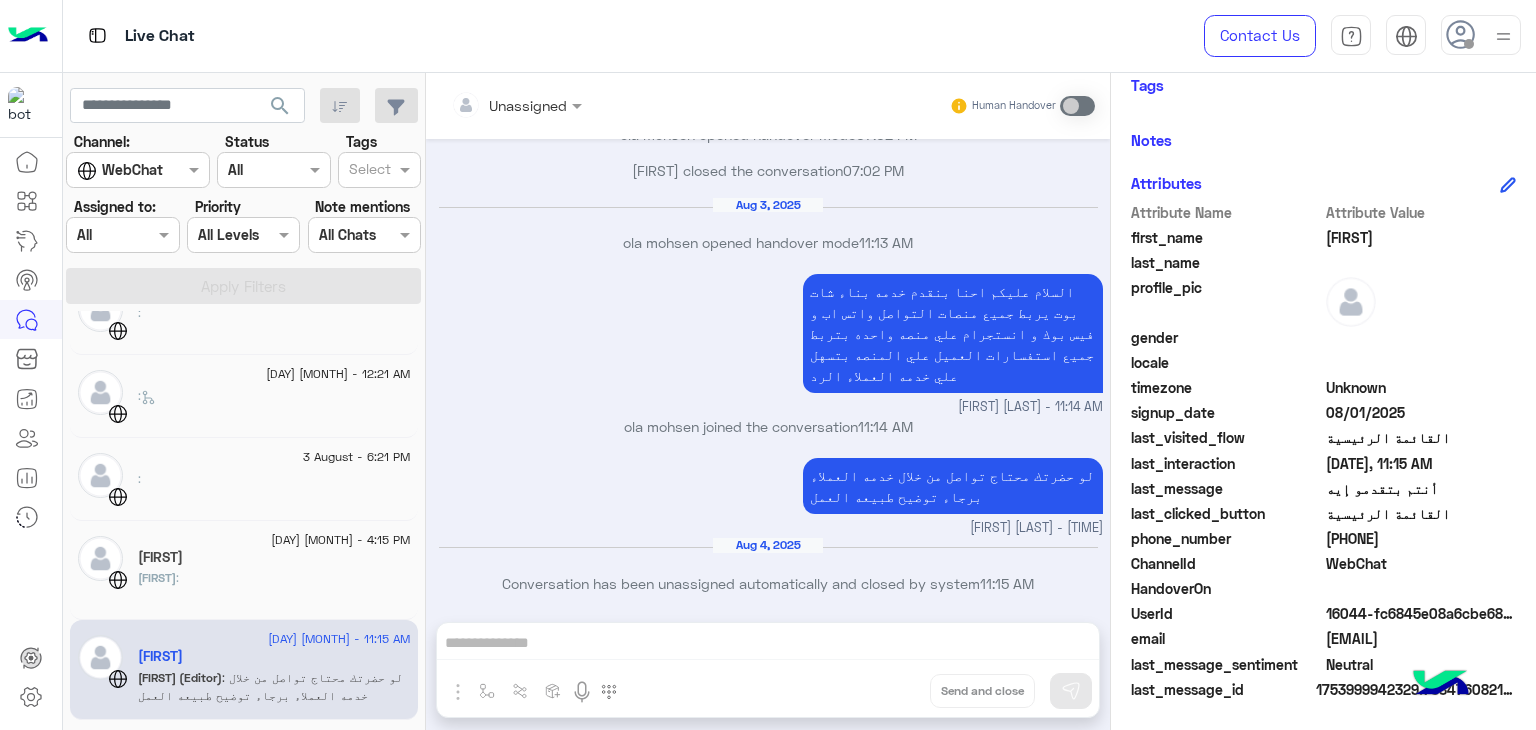click on "[FIRST] :" 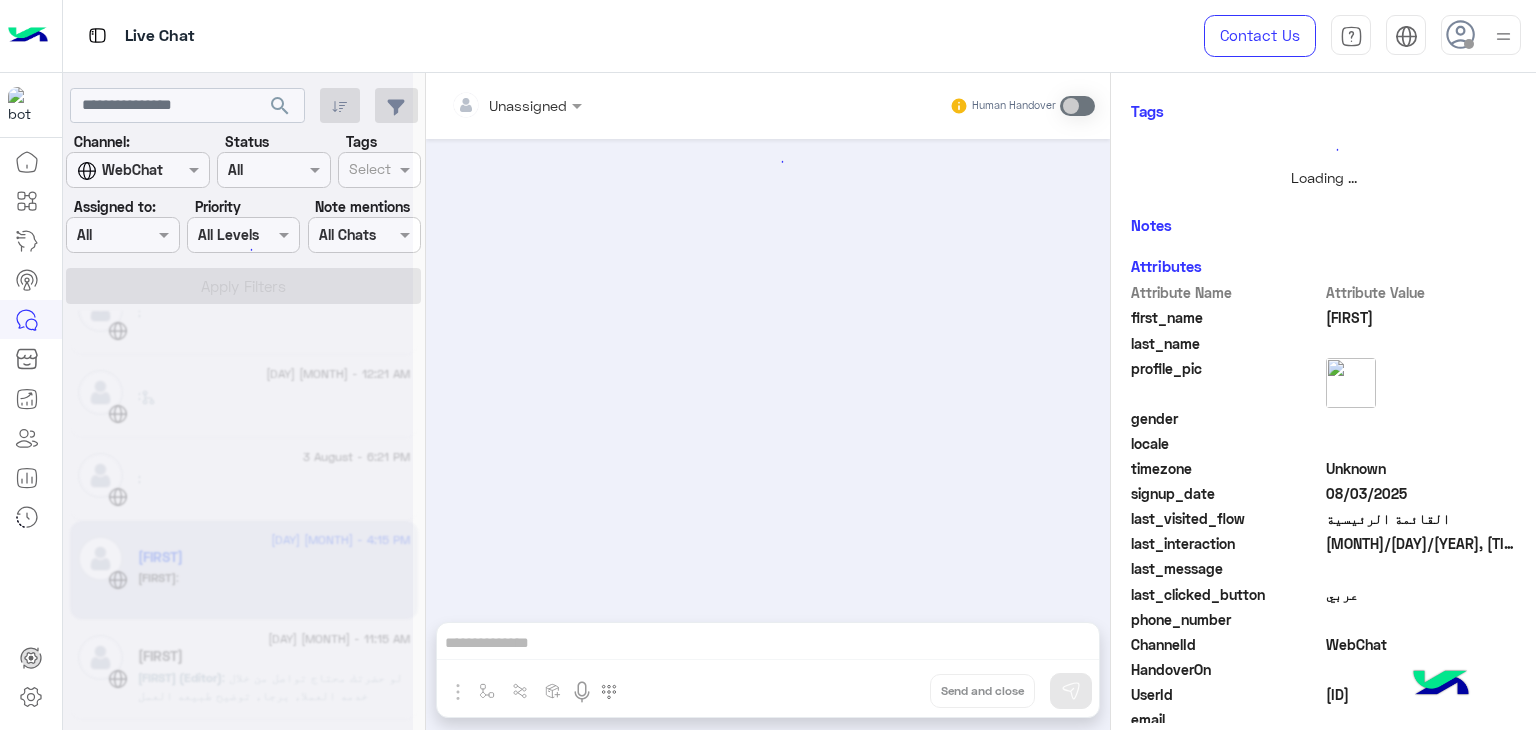 scroll, scrollTop: 480, scrollLeft: 0, axis: vertical 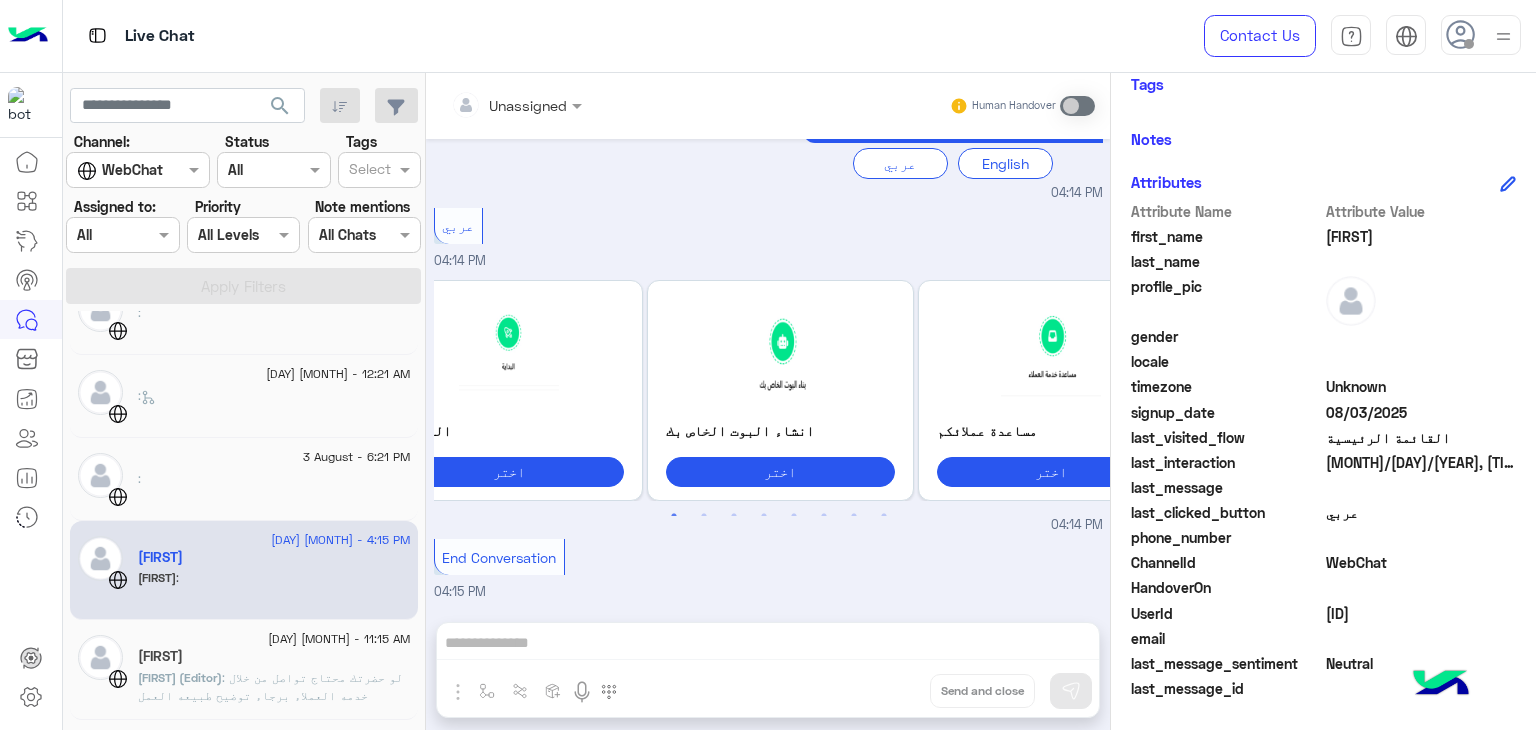 click on ":" 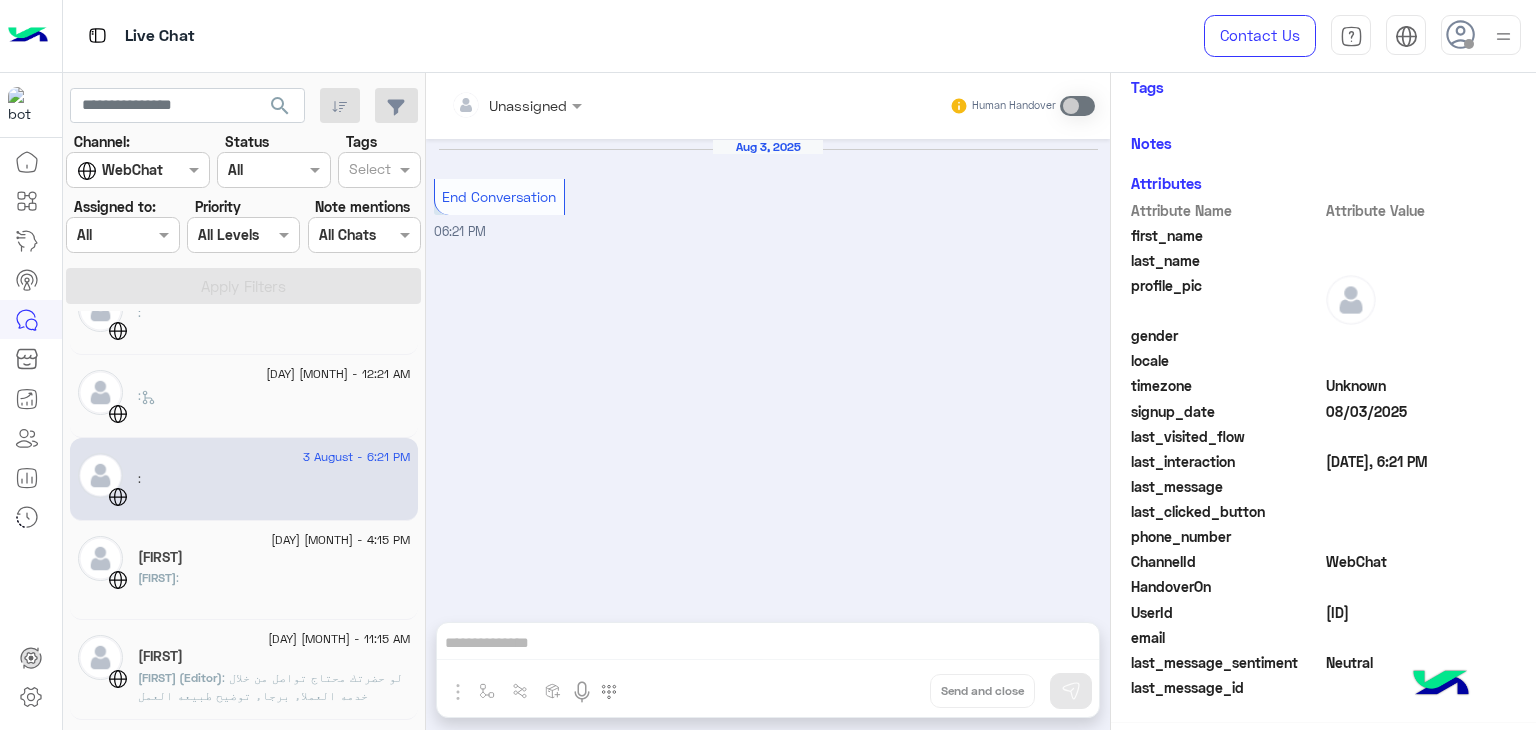 scroll, scrollTop: 336, scrollLeft: 0, axis: vertical 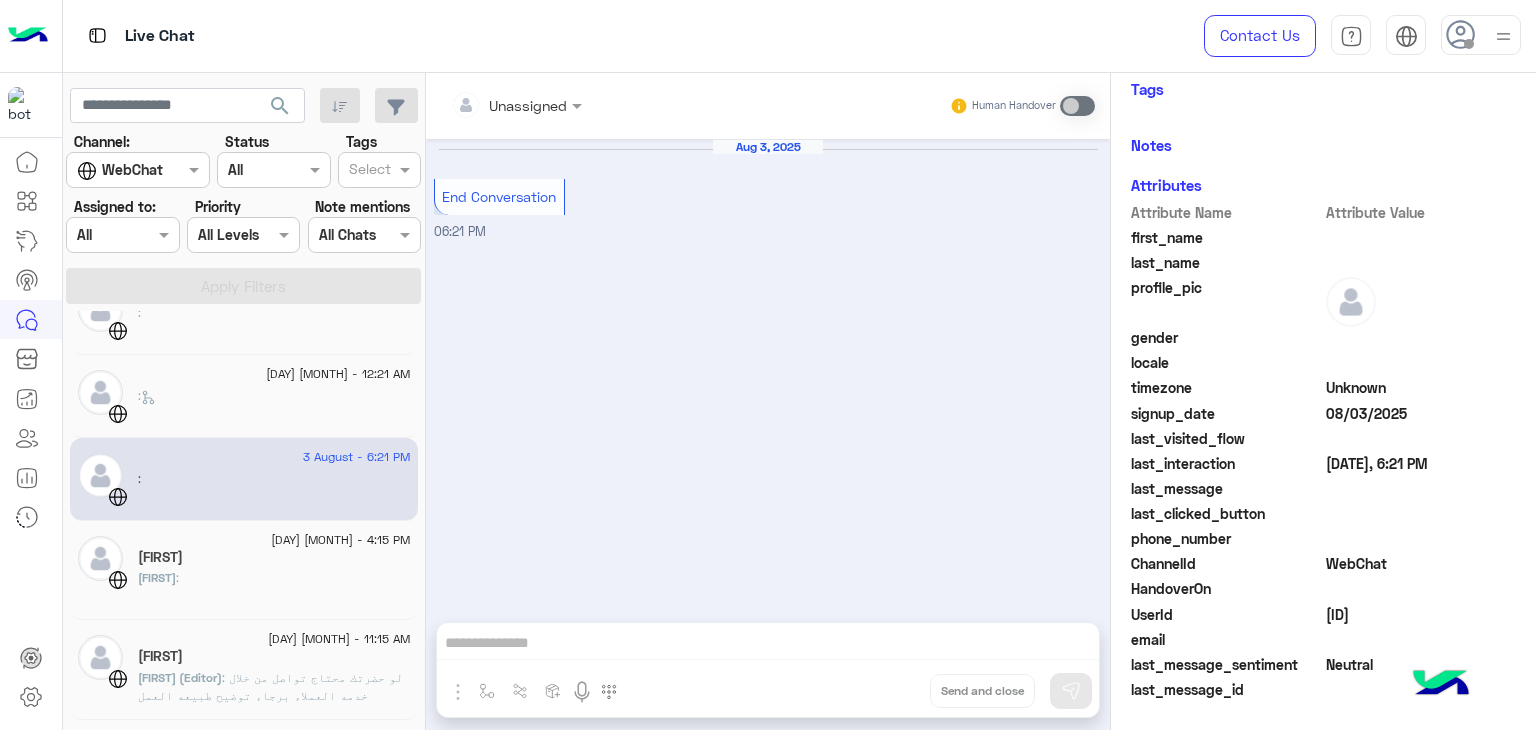 click on ":" 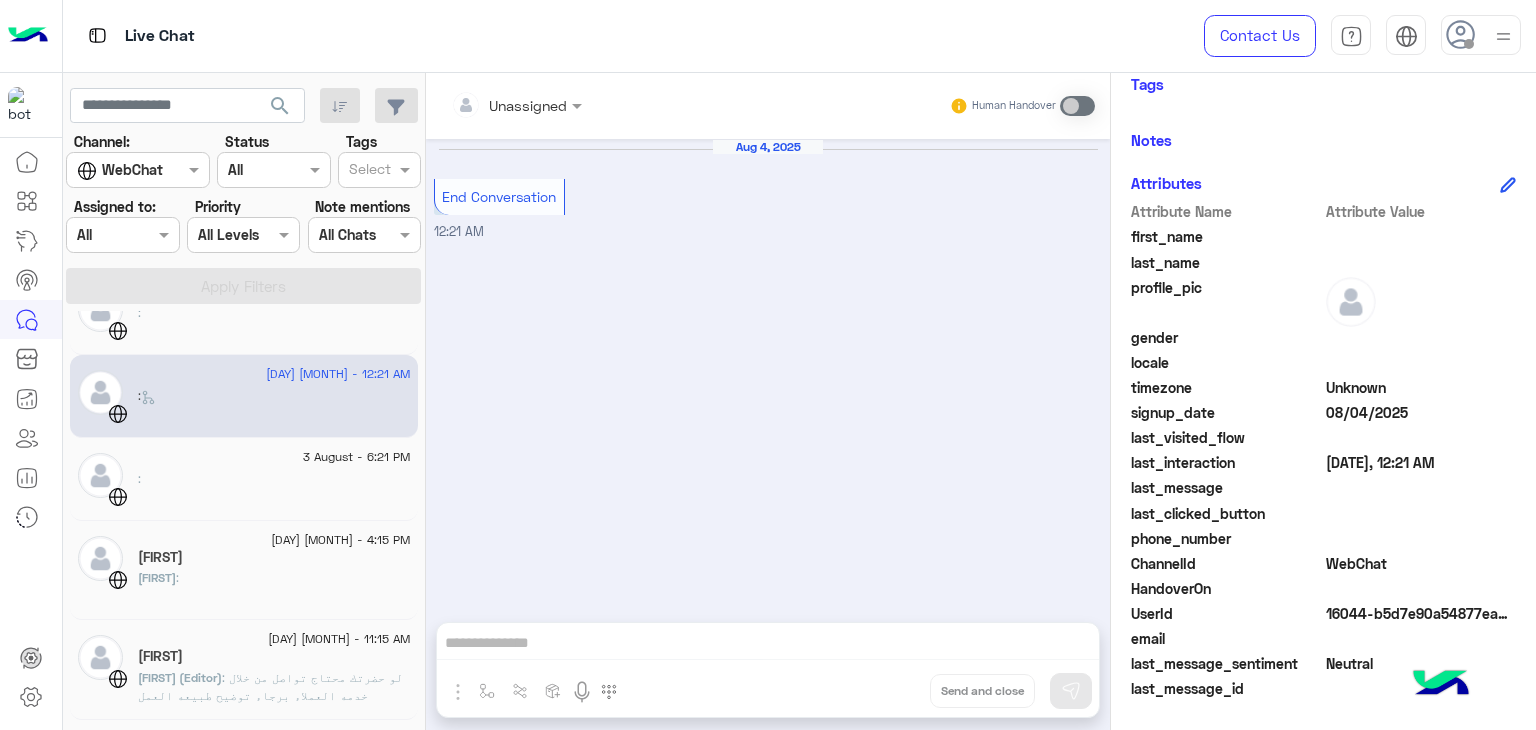 scroll, scrollTop: 341, scrollLeft: 0, axis: vertical 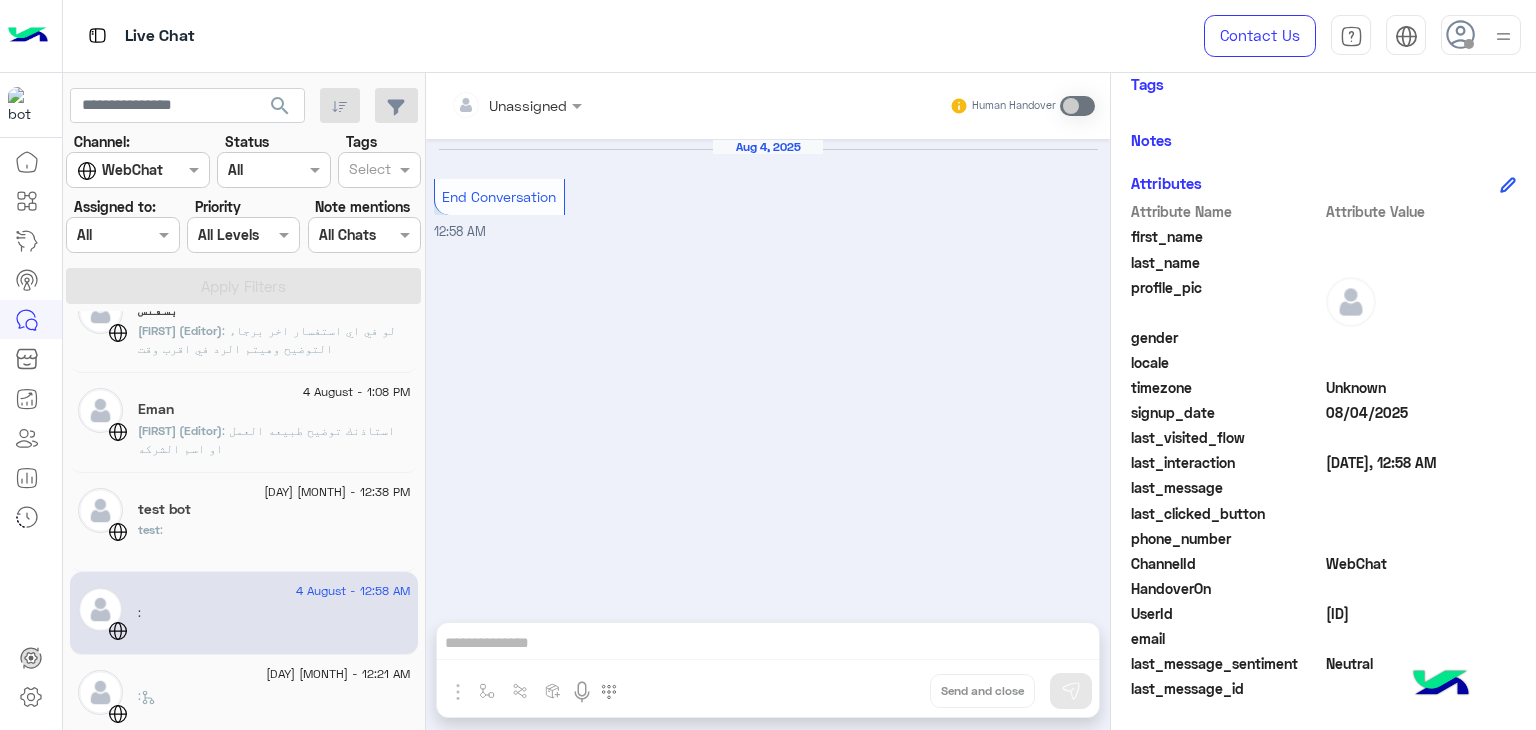 click on "[FIRST] :" 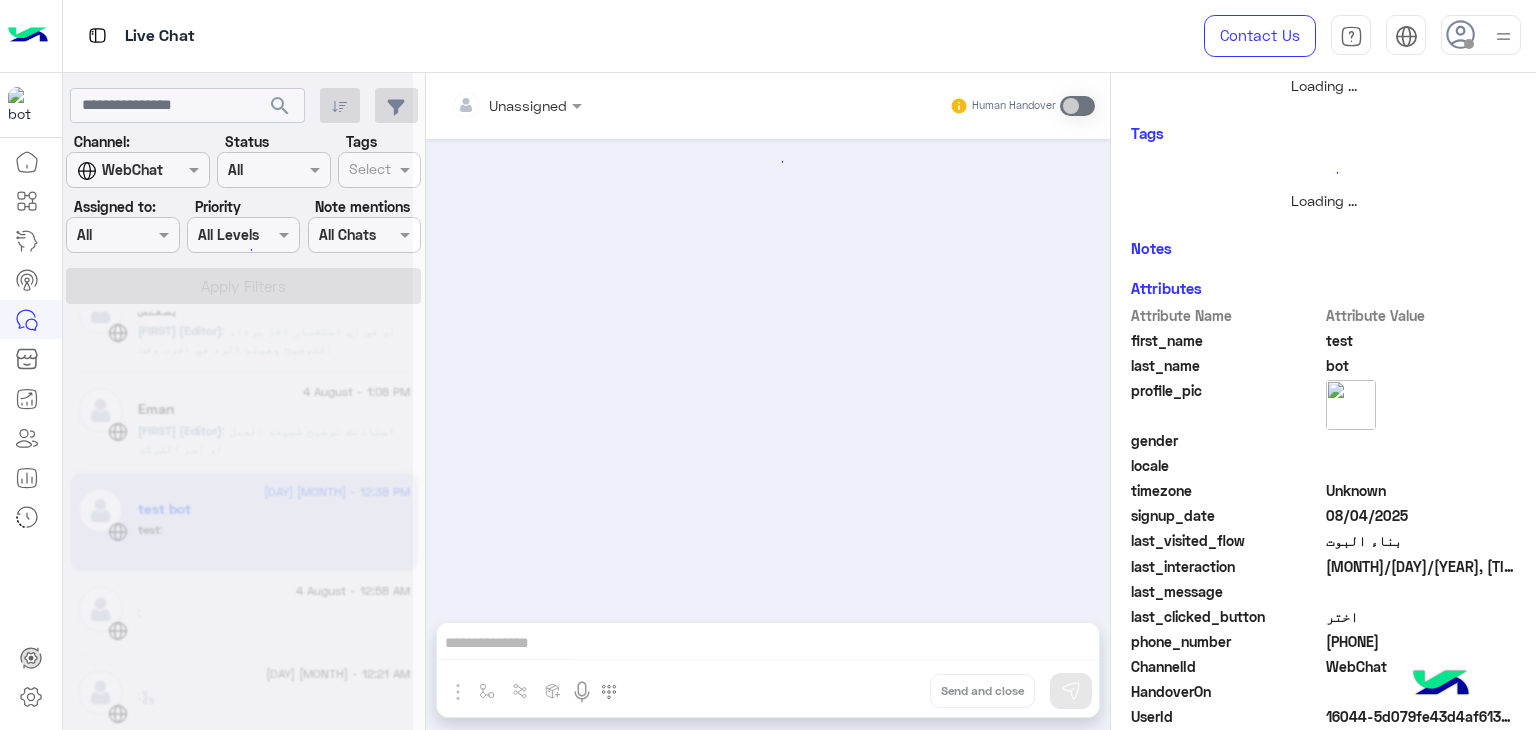scroll, scrollTop: 391, scrollLeft: 0, axis: vertical 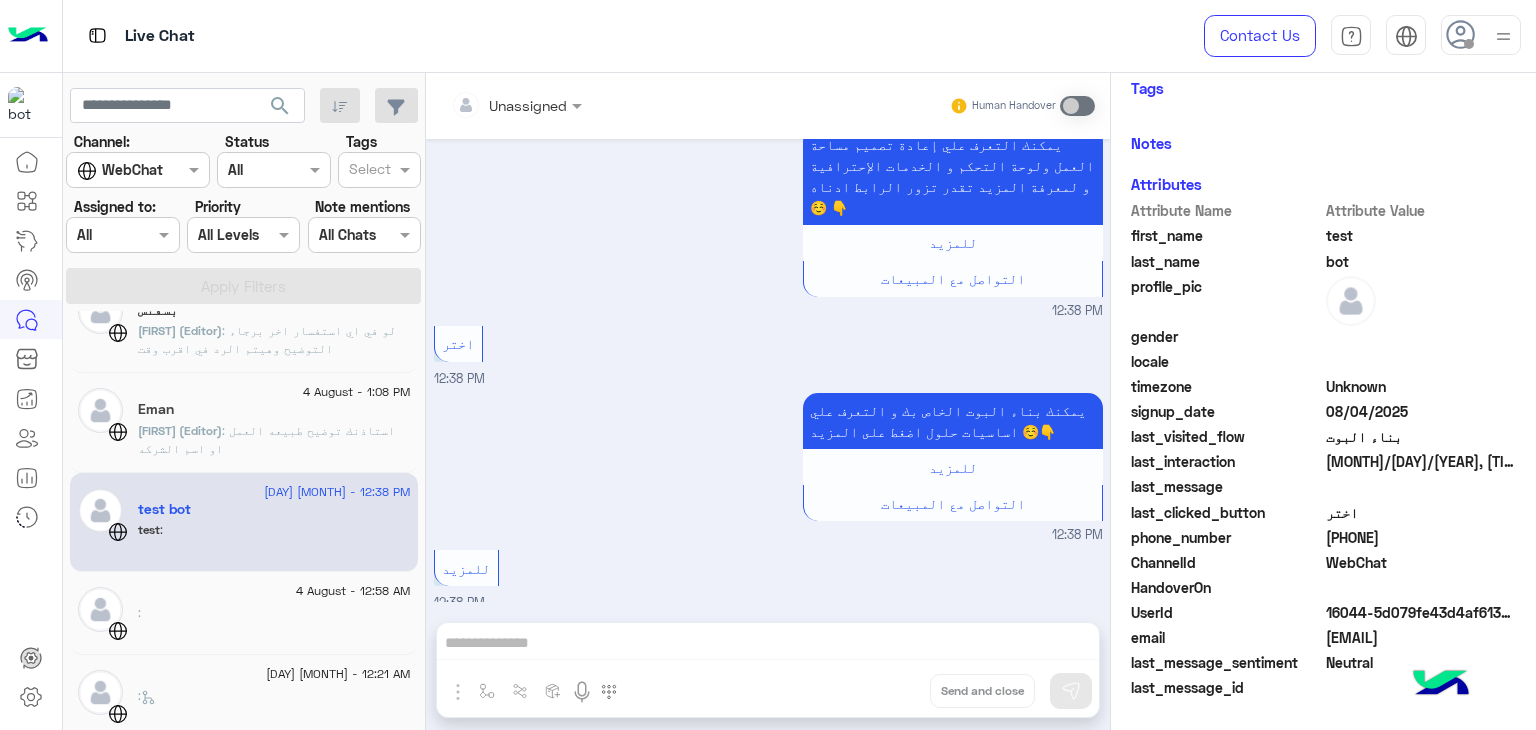 click on "[FIRST] (Editor) : استاذنك توضيح طبيعه العمل او اسم الشركه" 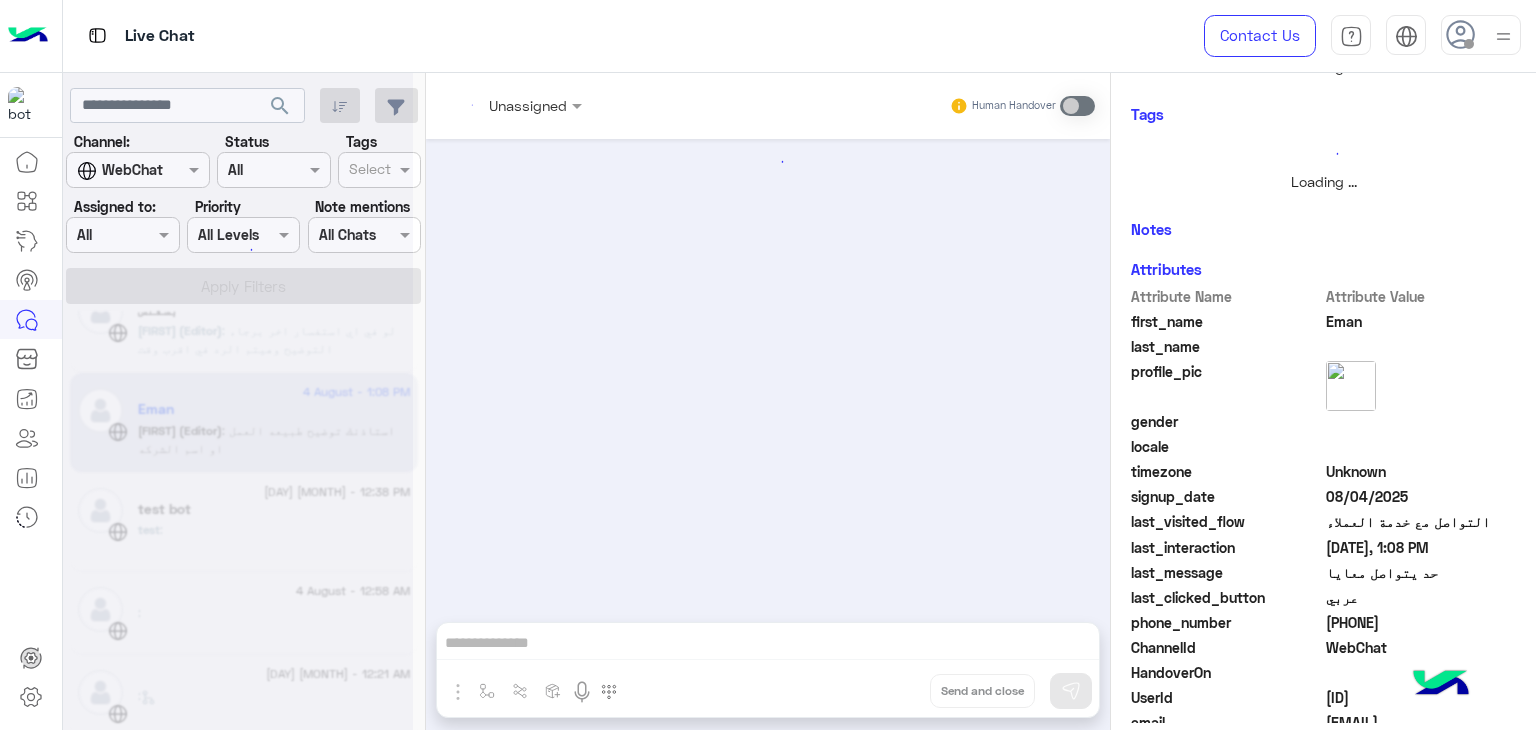 scroll, scrollTop: 480, scrollLeft: 0, axis: vertical 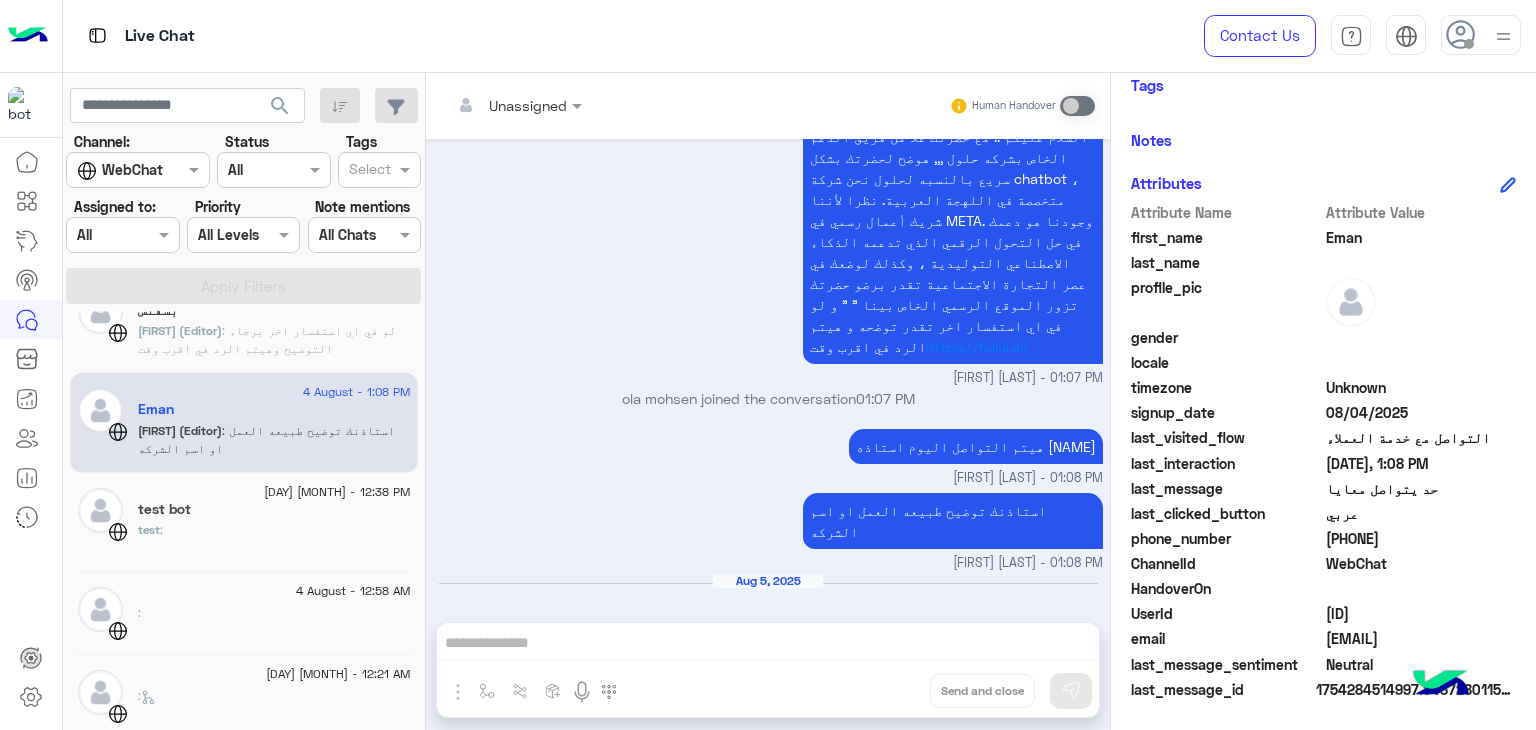 click on "[PHONE]" 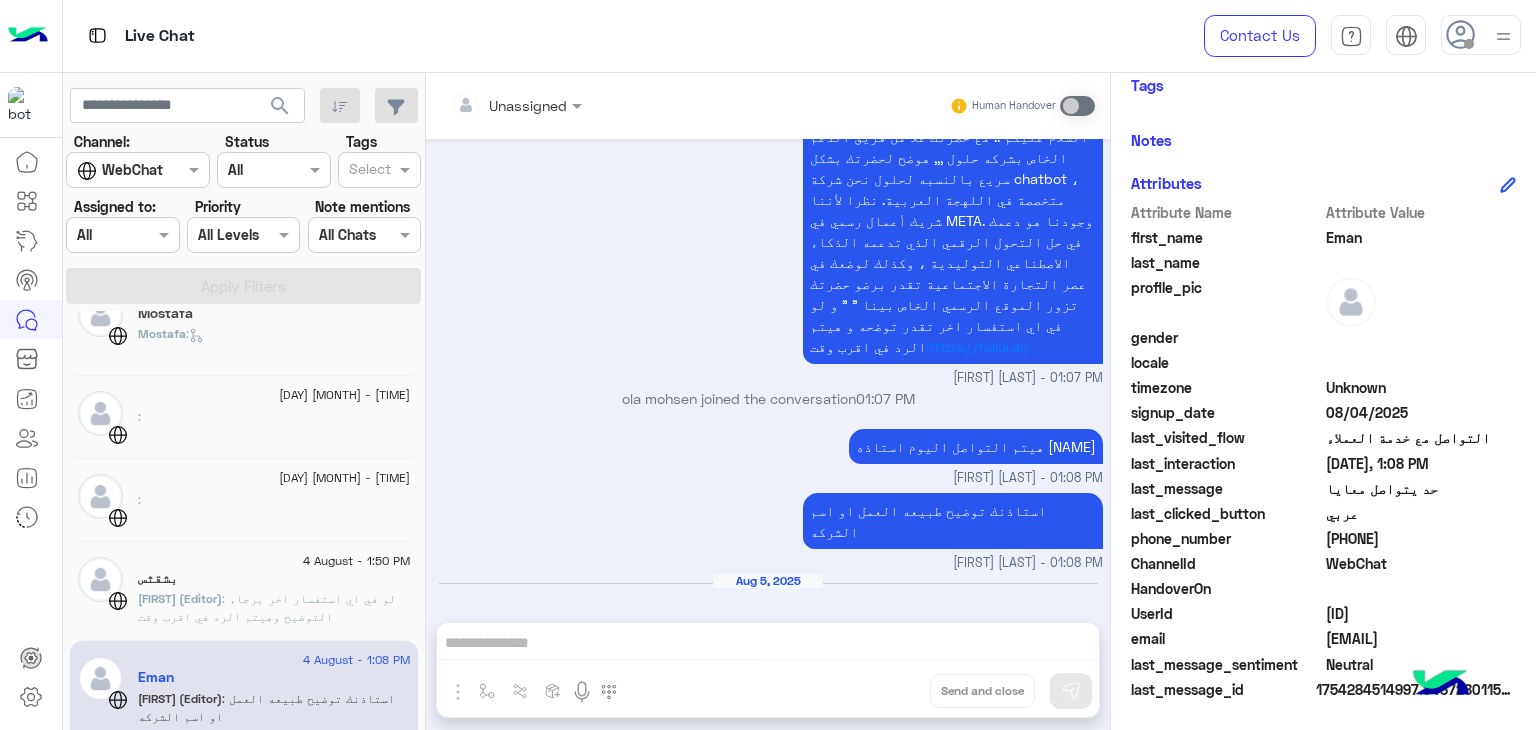 scroll, scrollTop: 10, scrollLeft: 0, axis: vertical 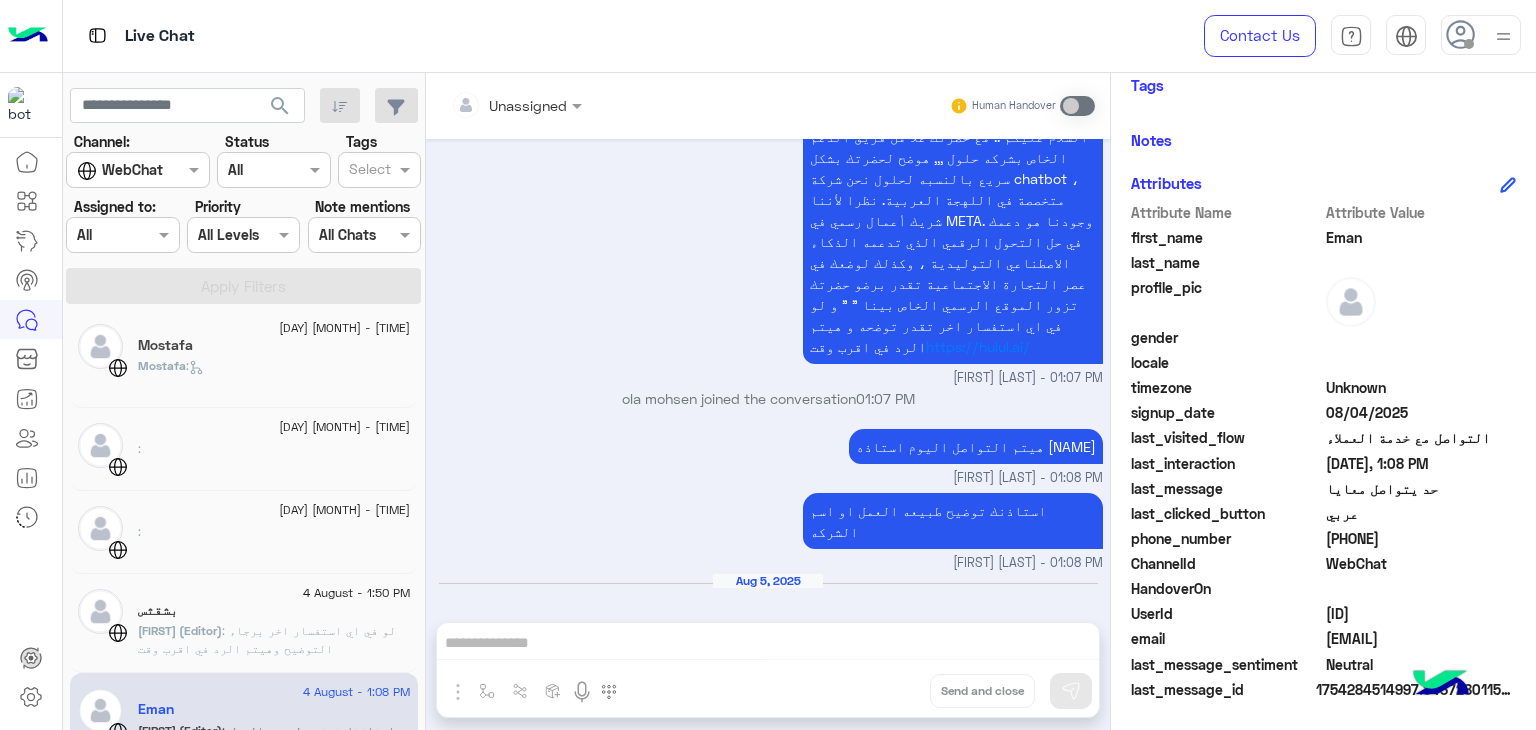 click on ":" 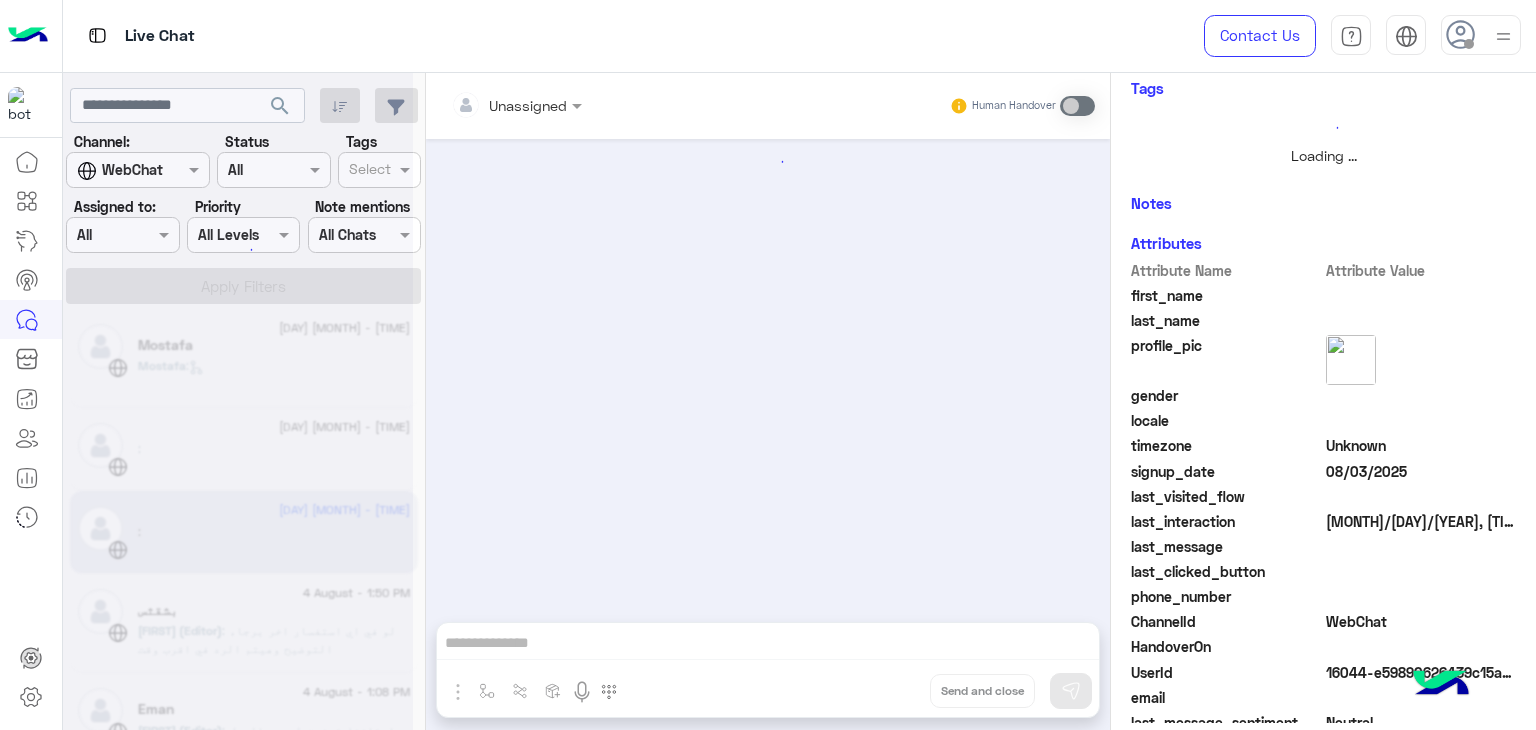 scroll, scrollTop: 458, scrollLeft: 0, axis: vertical 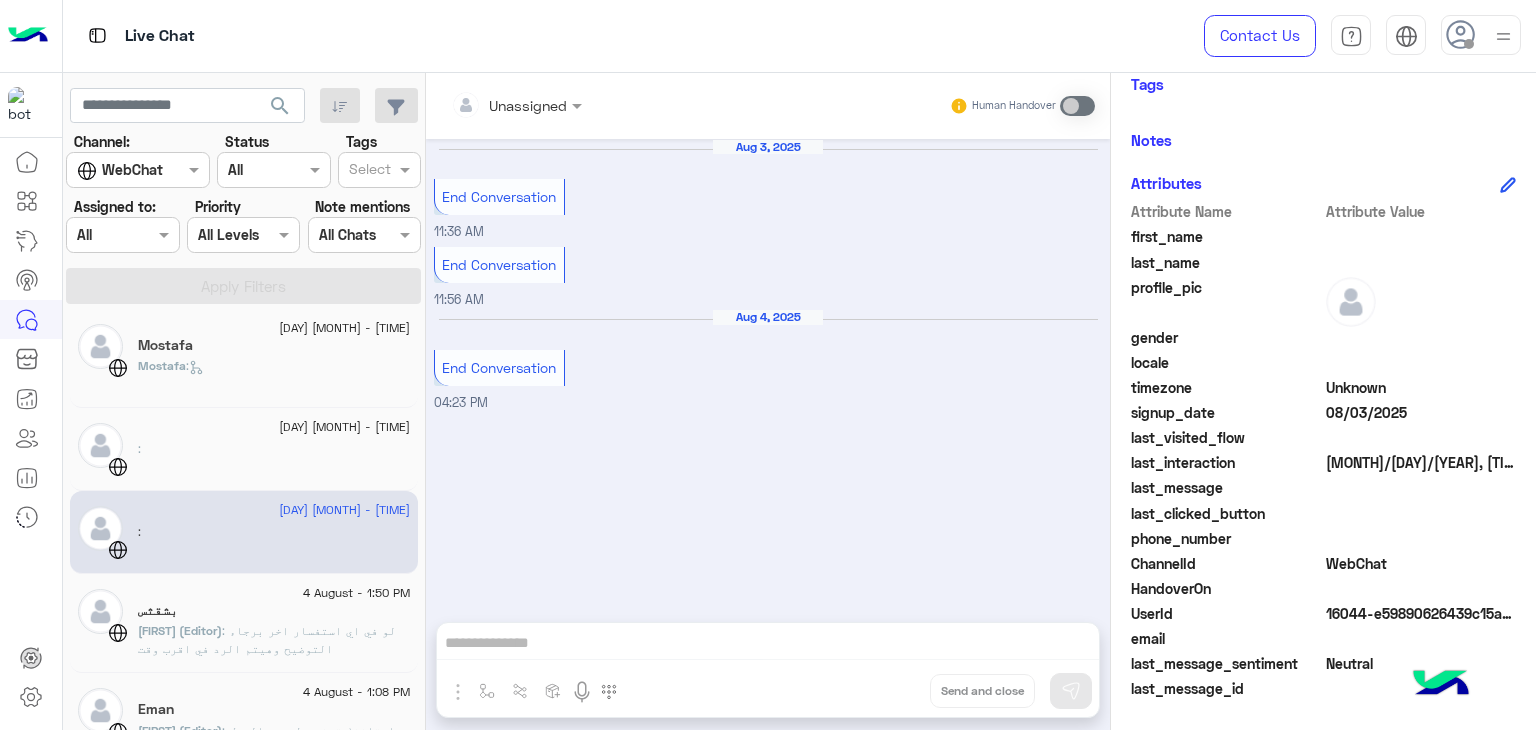 click on "[FIRST] (Editor)" 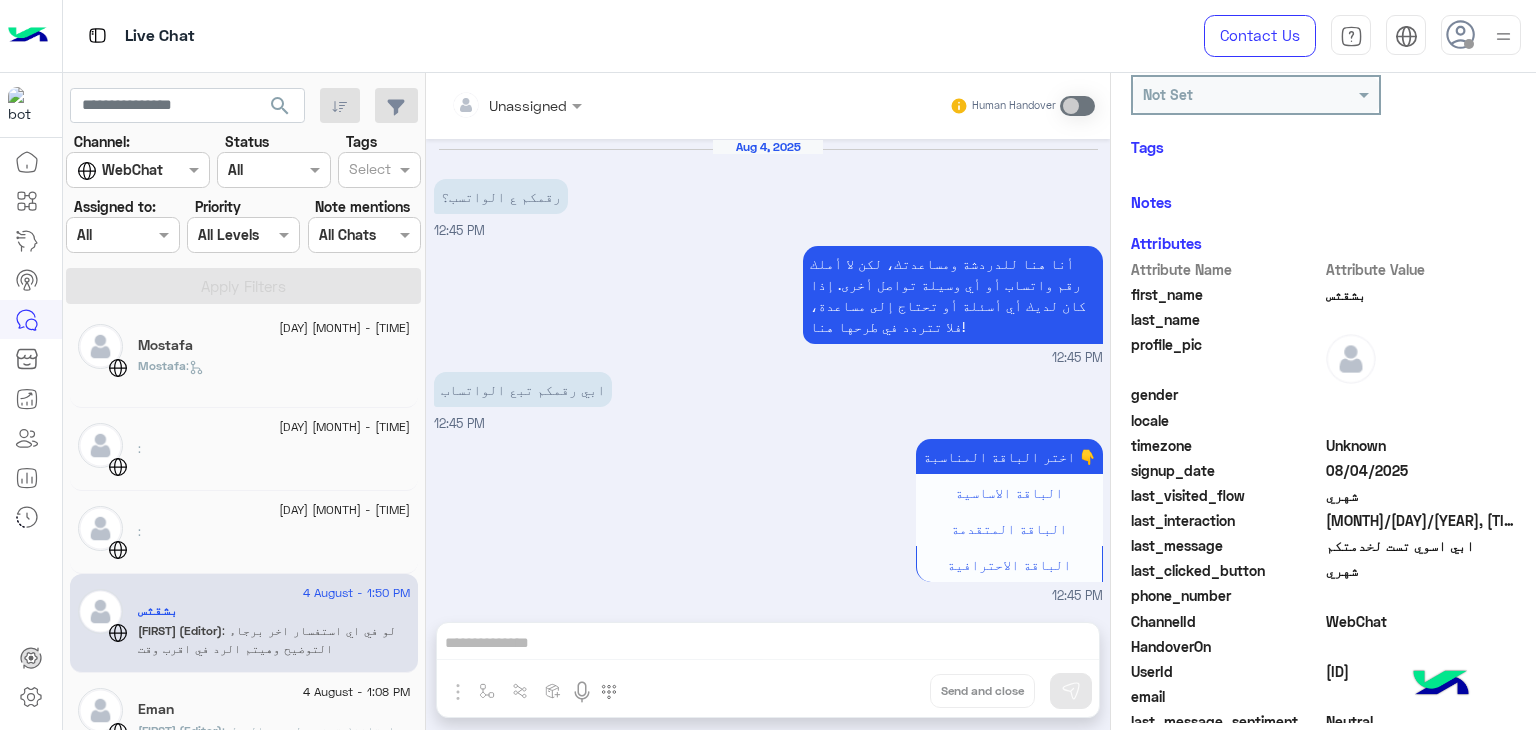 scroll, scrollTop: 449, scrollLeft: 0, axis: vertical 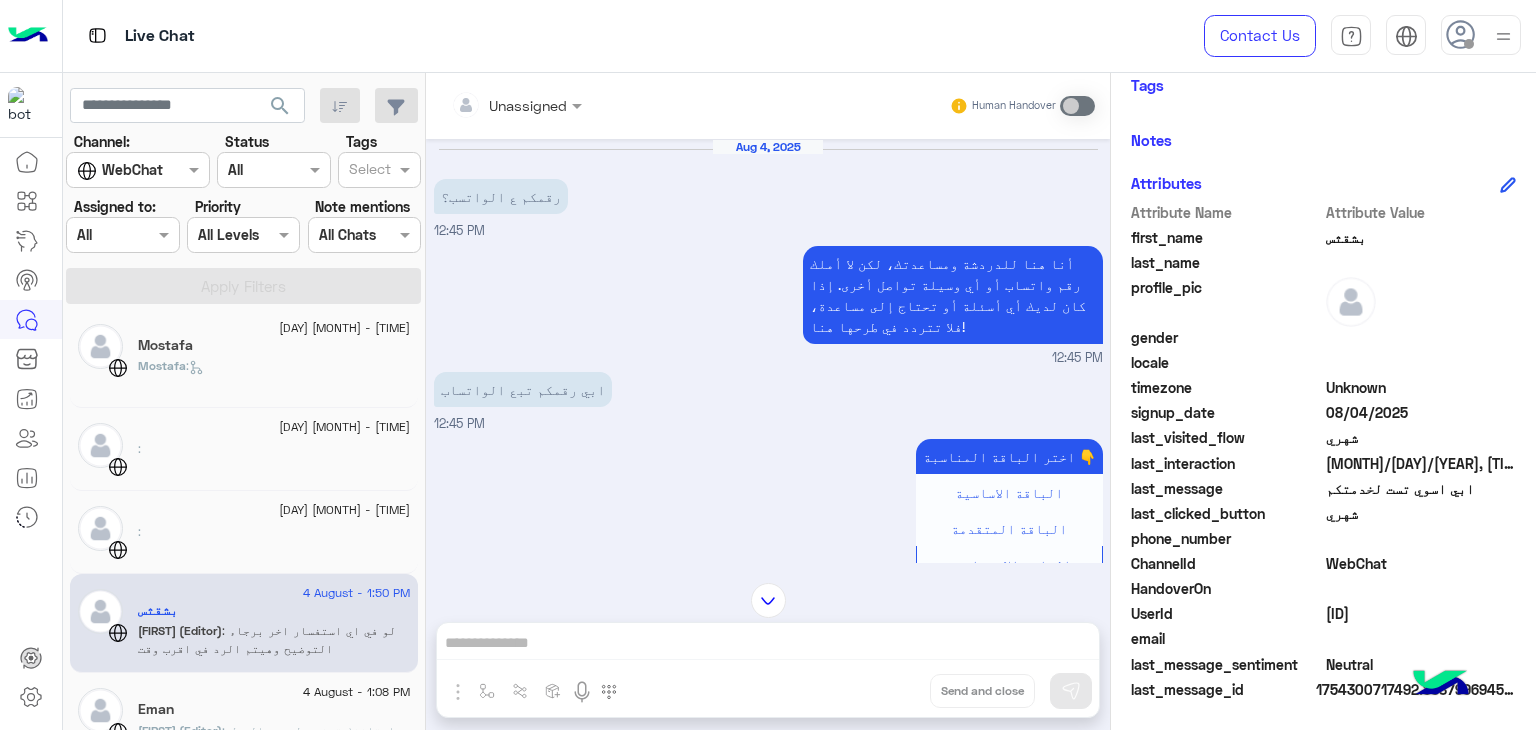 click on ":" 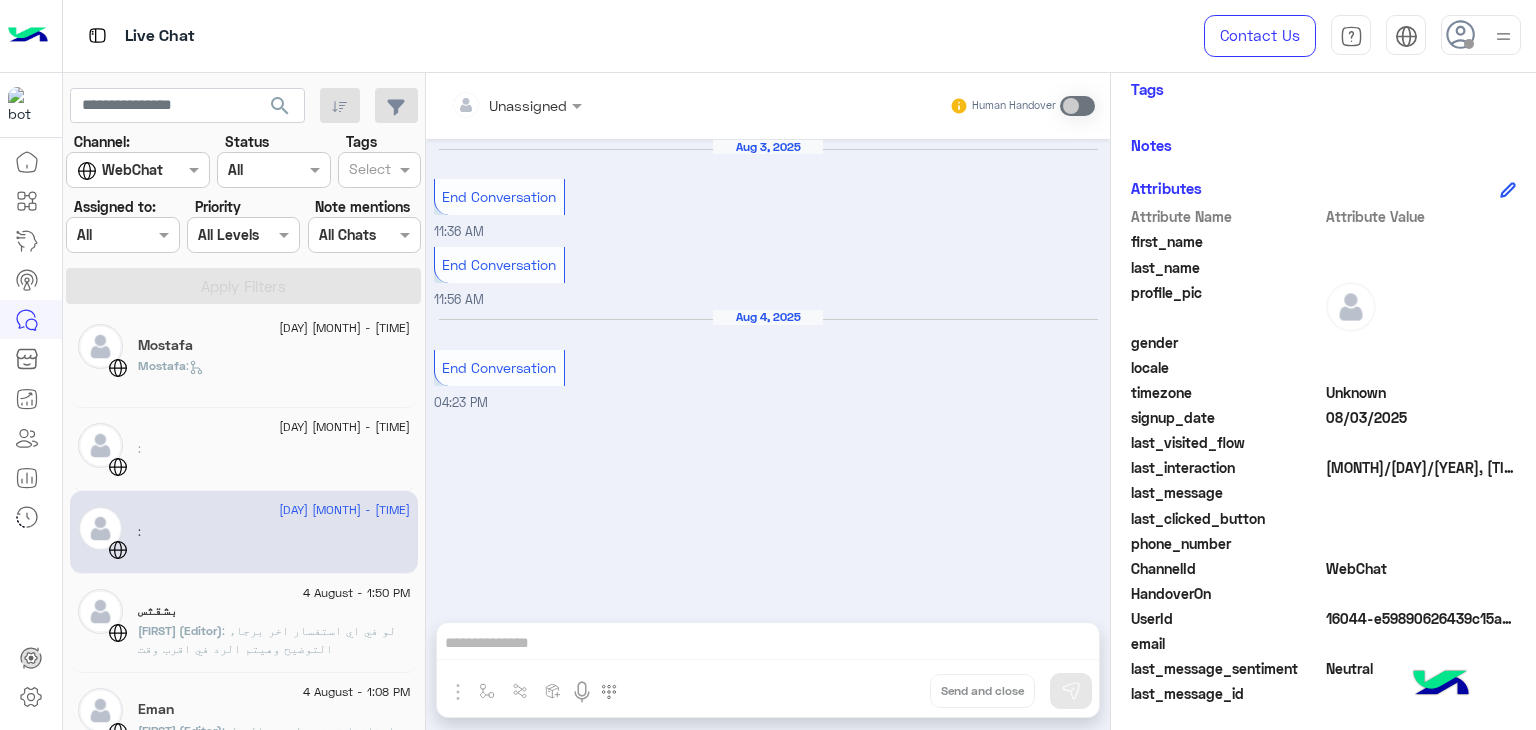 scroll, scrollTop: 341, scrollLeft: 0, axis: vertical 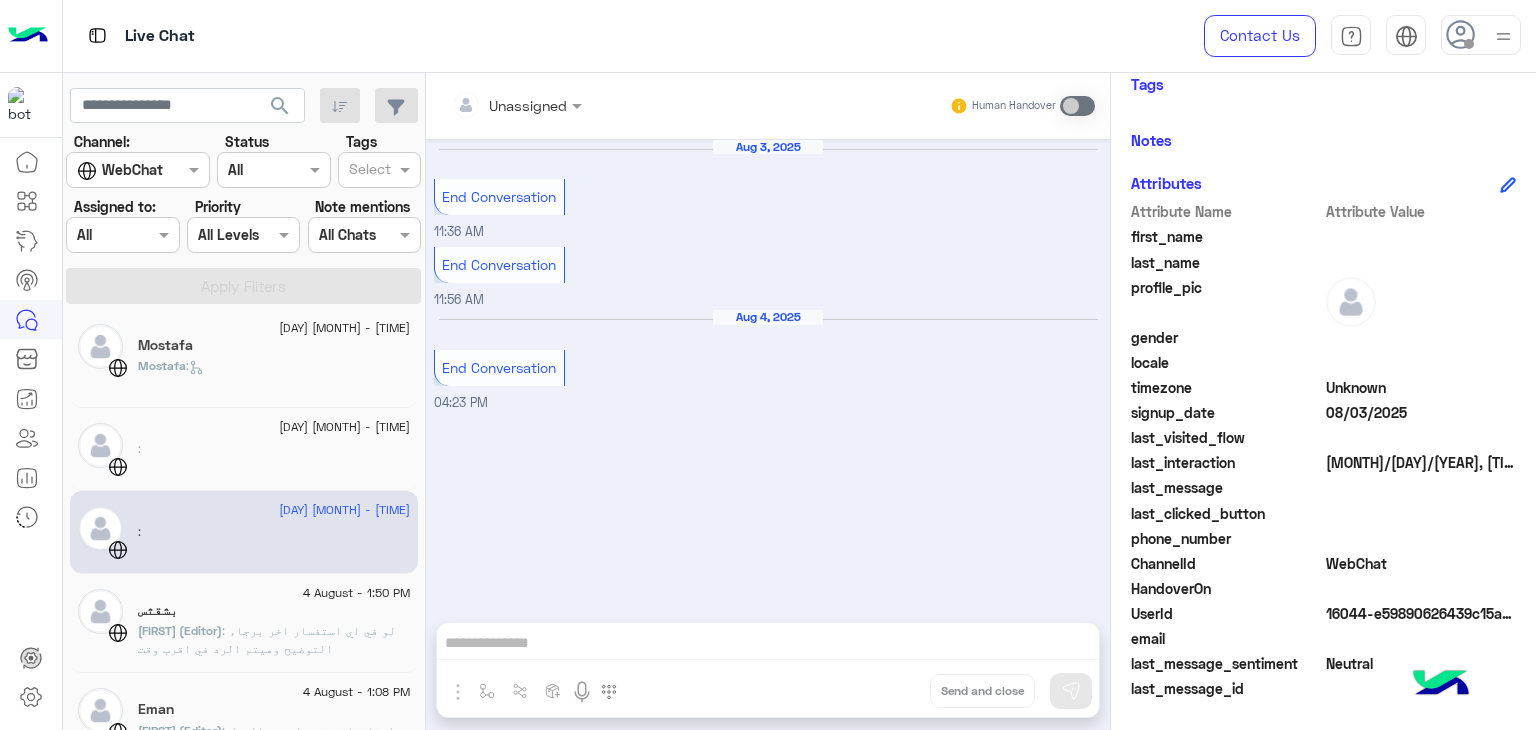 click on "[DAY] [MONTH] - [TIME]  :" 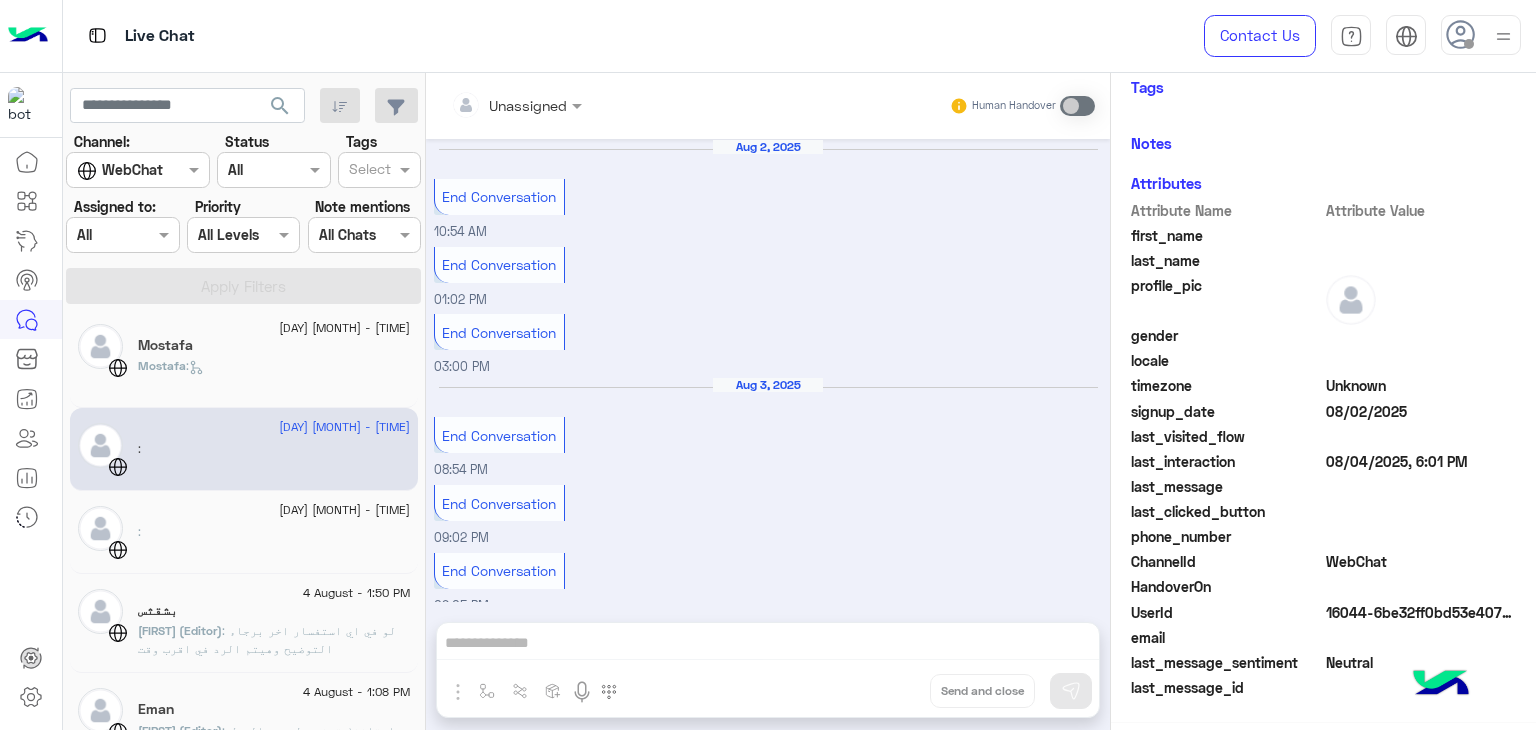 scroll, scrollTop: 336, scrollLeft: 0, axis: vertical 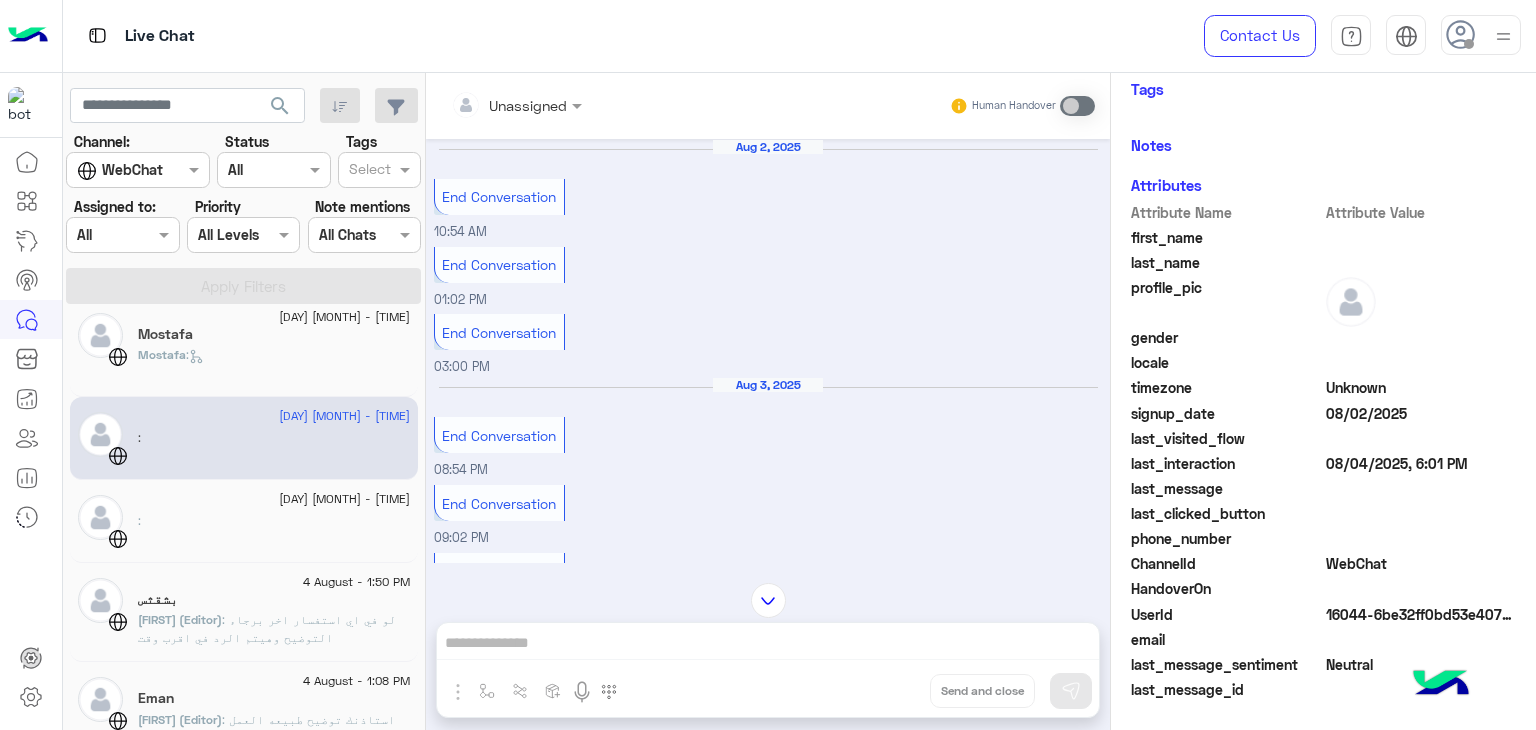 click on "[FIRST] :" 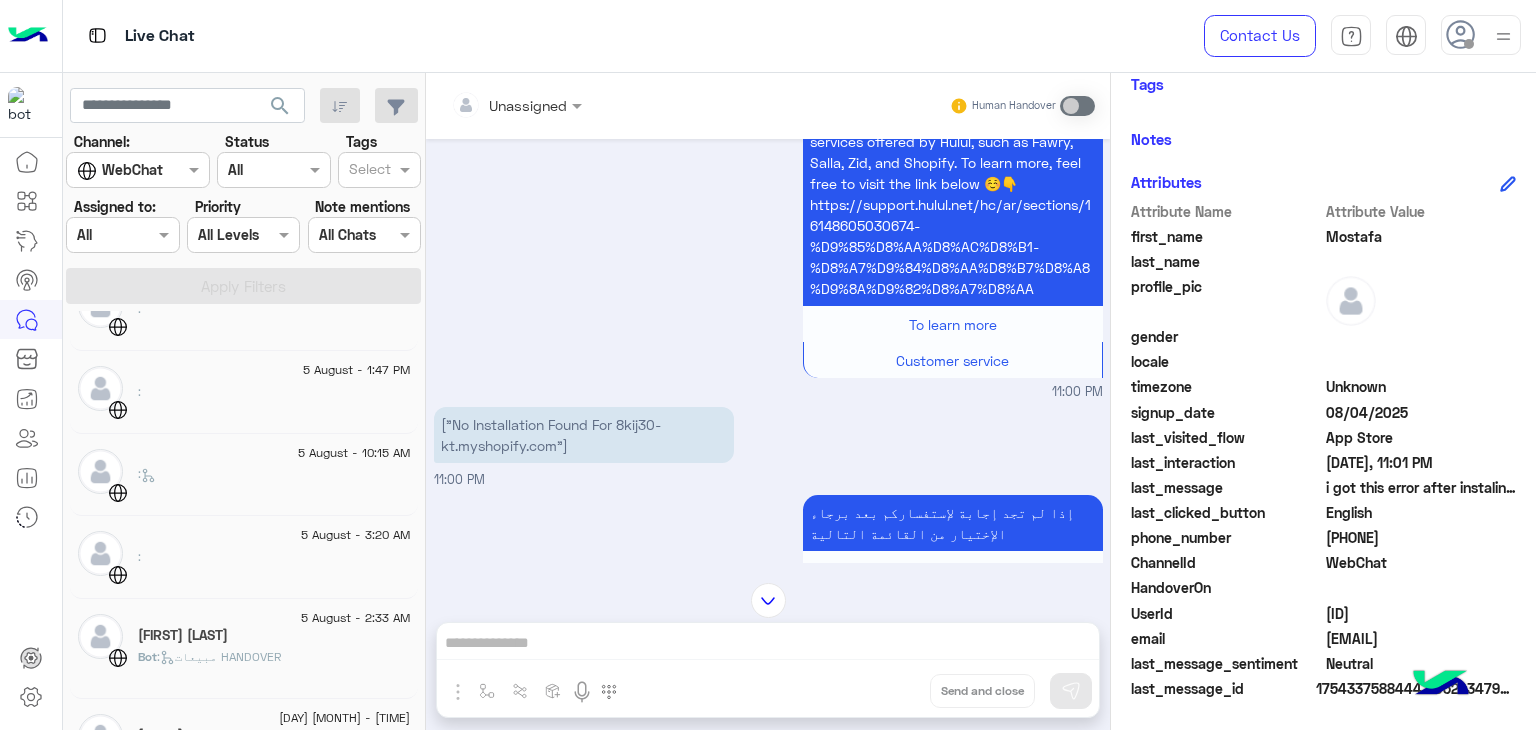 click on "[DAY] [MONTH] - [TIME] [FIRST]    [FIRST] (Editor)  : السلام عليكم .. مع حضرتك [FIRST] من فريق الدعم الخاص بشركه حلول ,,, هوضح لحضرتك بشكل سريع بالنسبه لحلول نحن شركة chatbot ، متخصصة في اللهجة العربية. نظرا لأننا شريك أعمال رسمي في META. وجودنا هو دعمك في حل التحول الرقمي الذي تدعمه الذكاء الاصطناعي التوليدية ، وكذلك لوضعك في عصر التجارة الاجتماعية تقدر برضو حضرتك تزور الموقع الرسمي الخاص بينا " " و لو في اي استفسار اخر تقدر توضحه و هيتم الرد في اقرب وقت https://hulul.ai/" 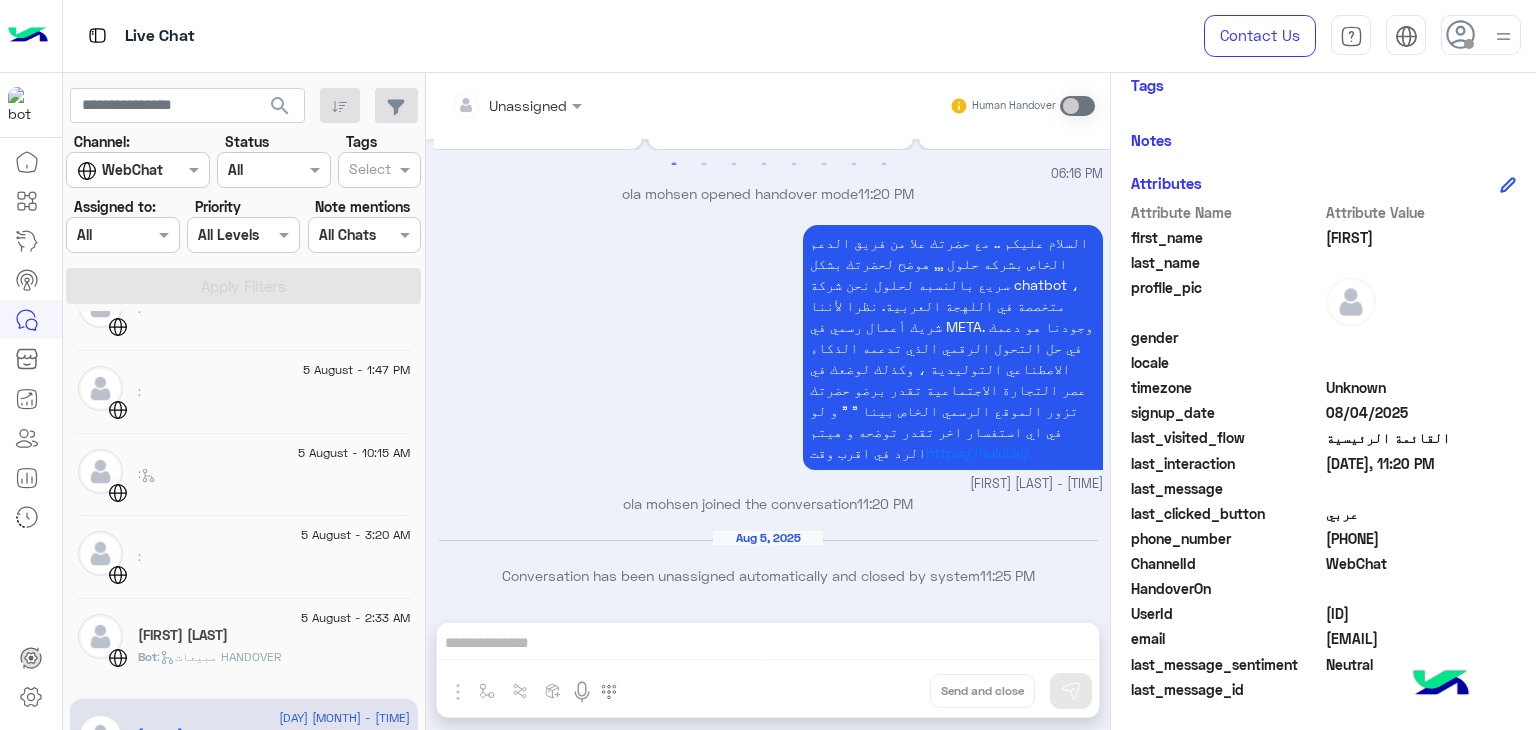 click on "5 August - 2:33 AM" 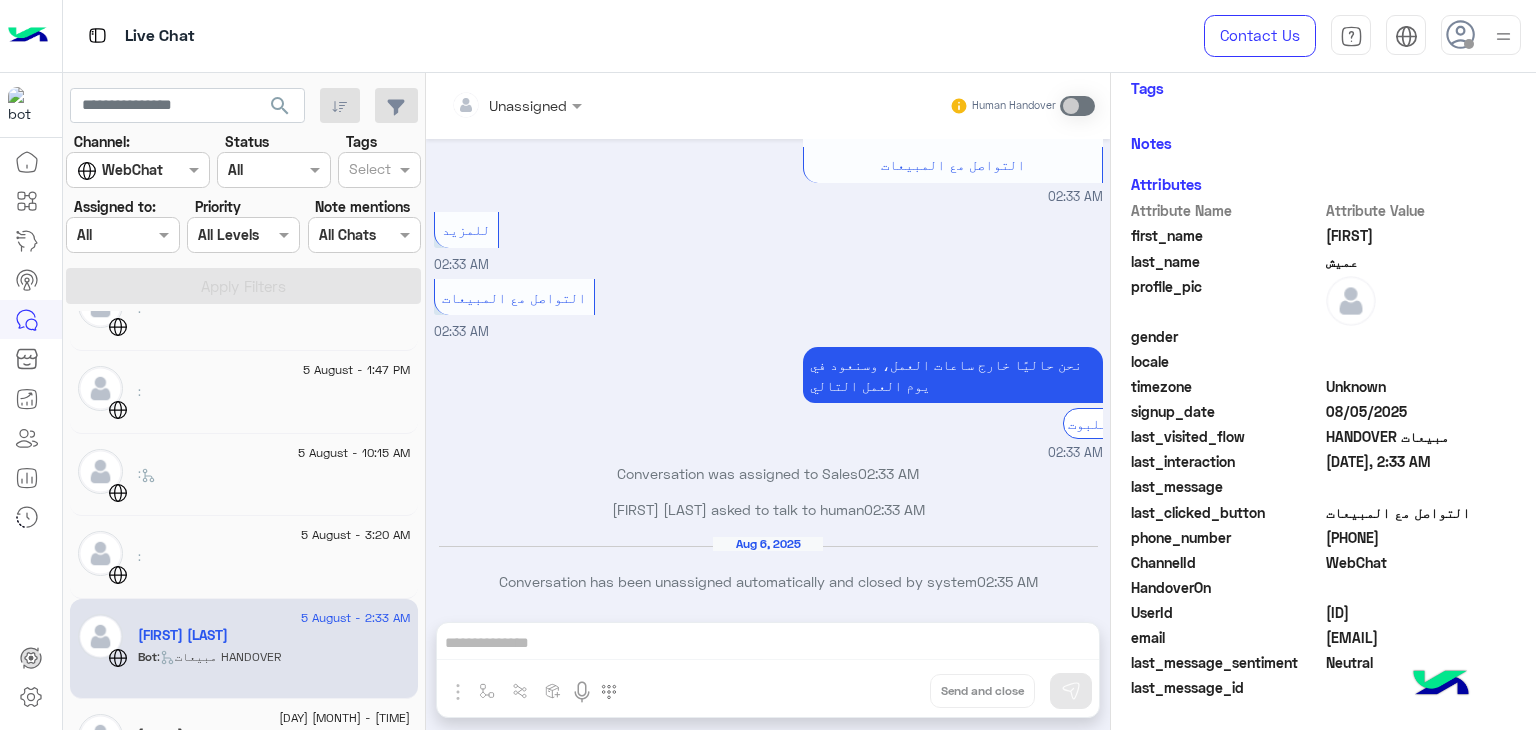 click on ":" 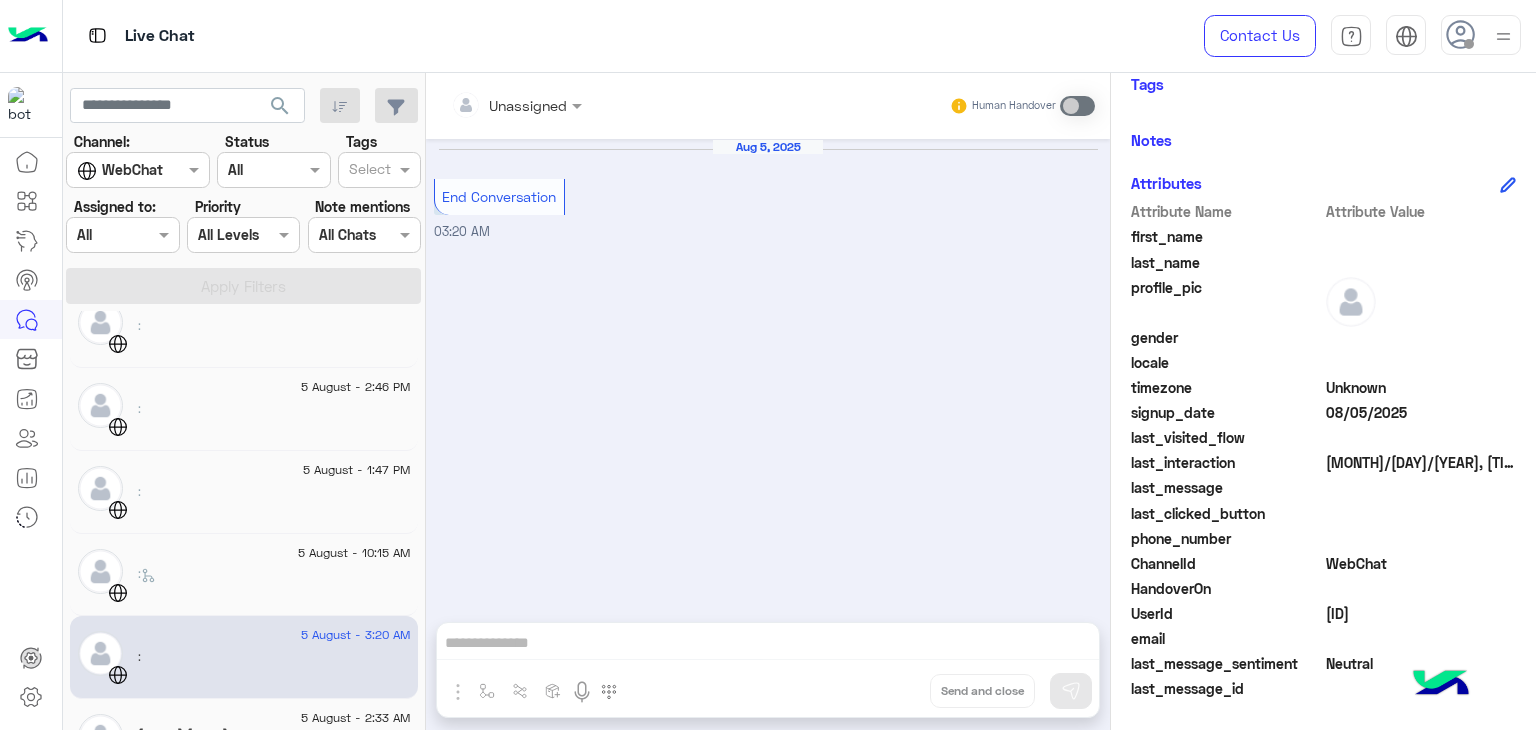 click on "[DAY] [MONTH] - 10:15 AM     :" 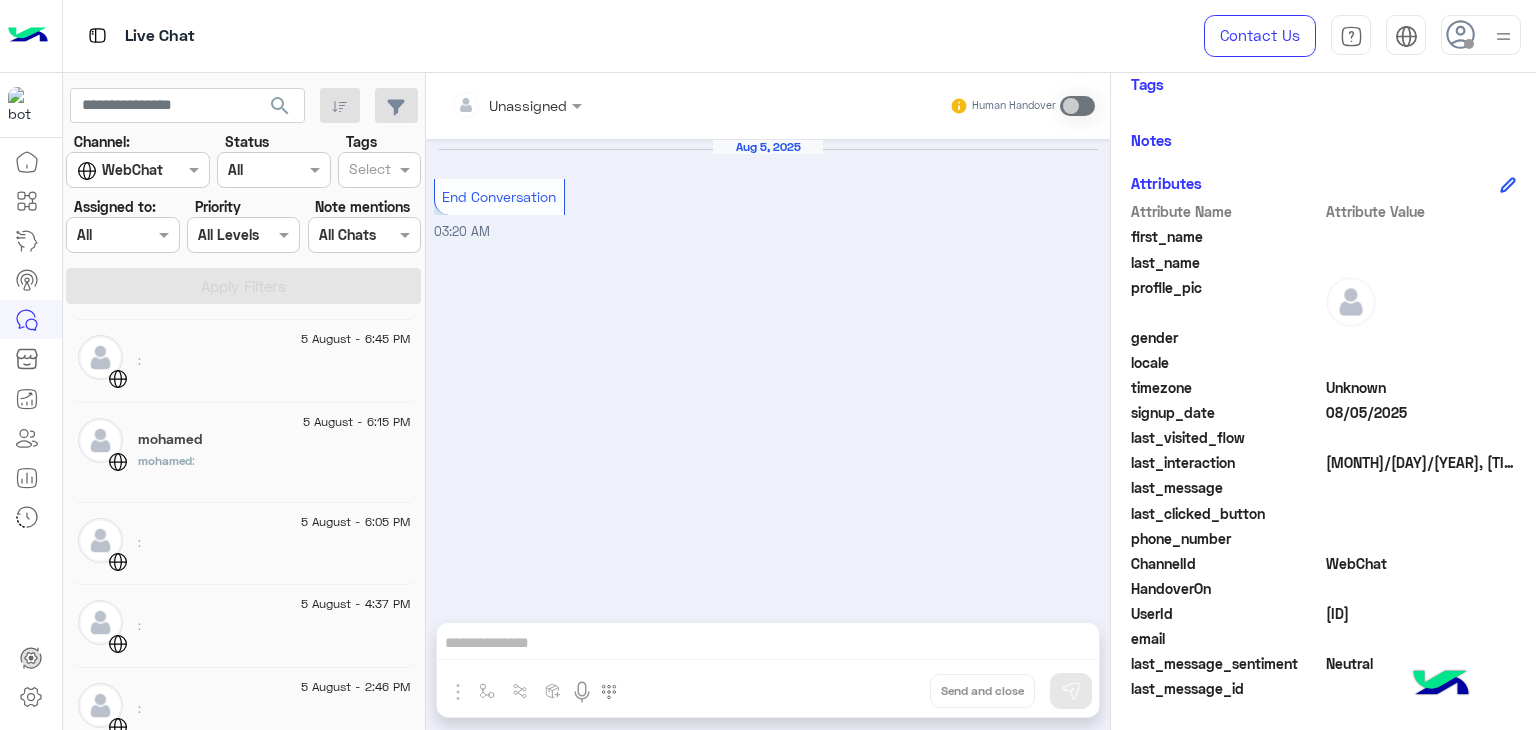 click on ":" 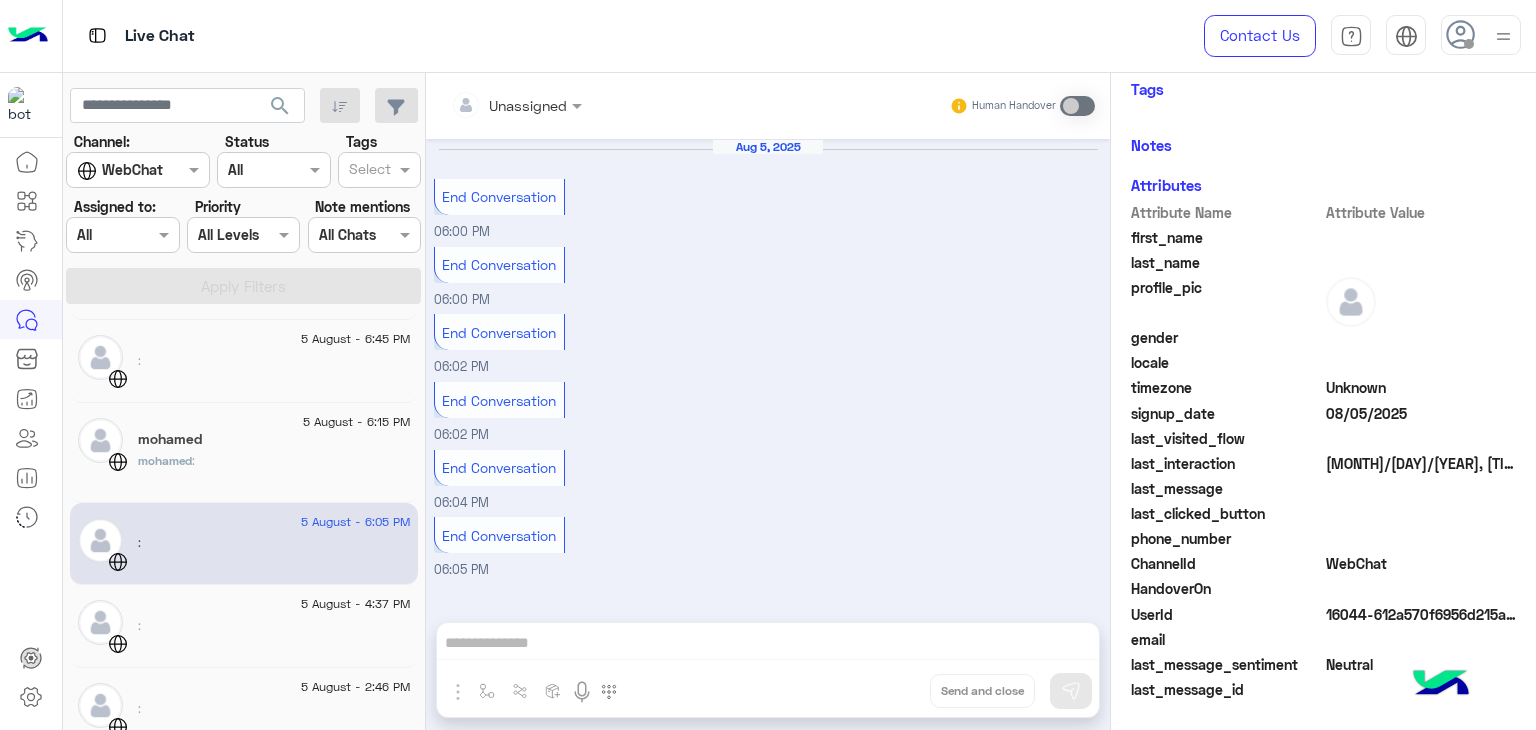 click on "mohamed" 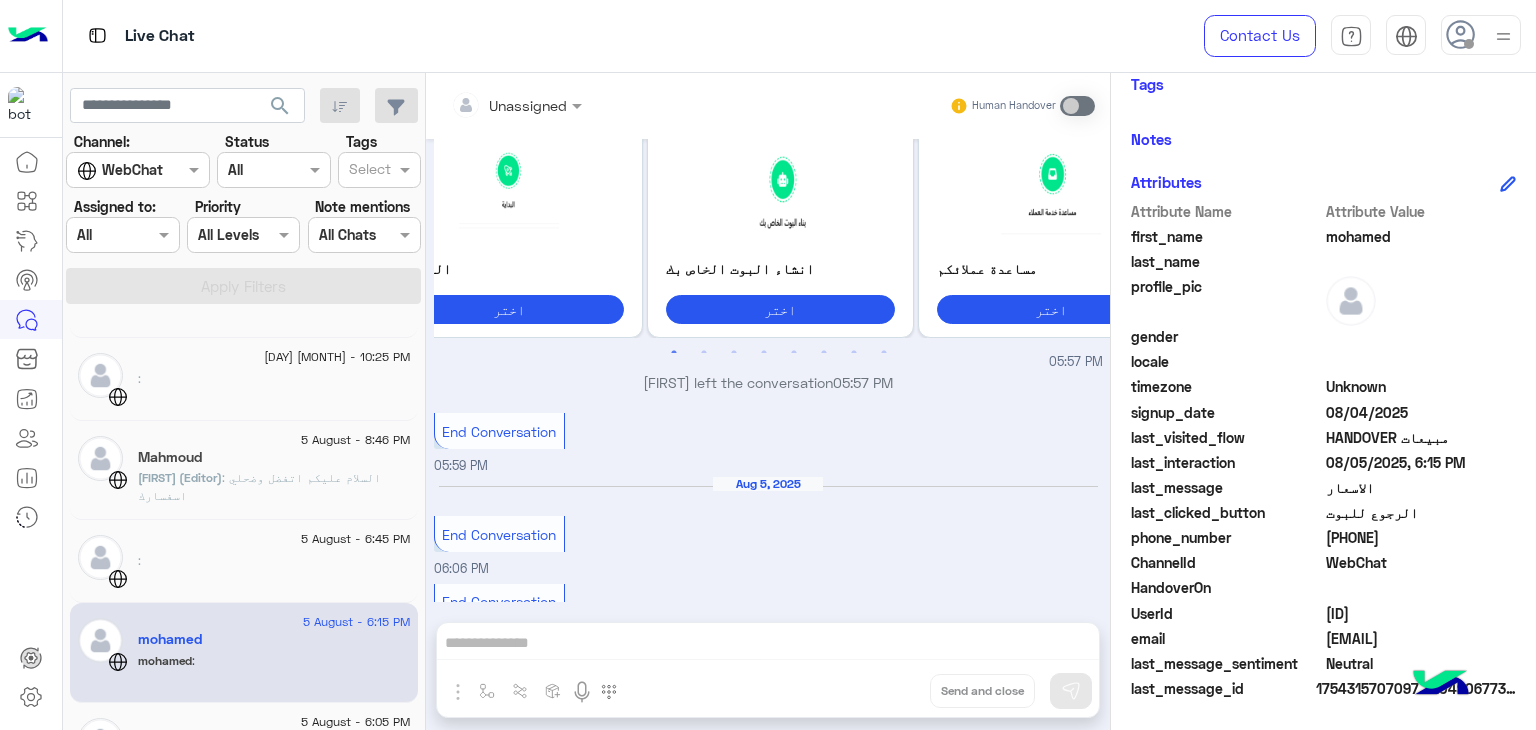 click on ":" 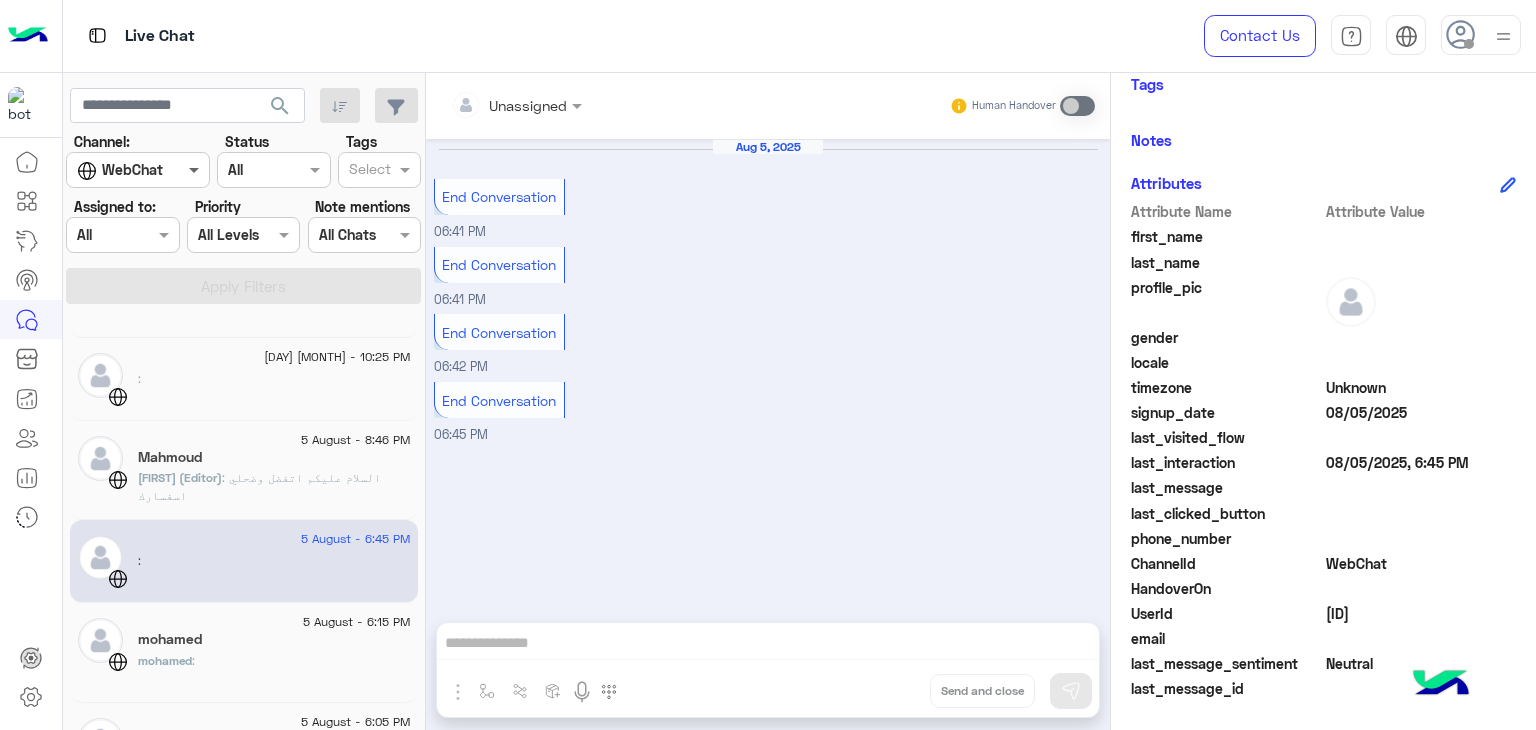 click at bounding box center [196, 169] 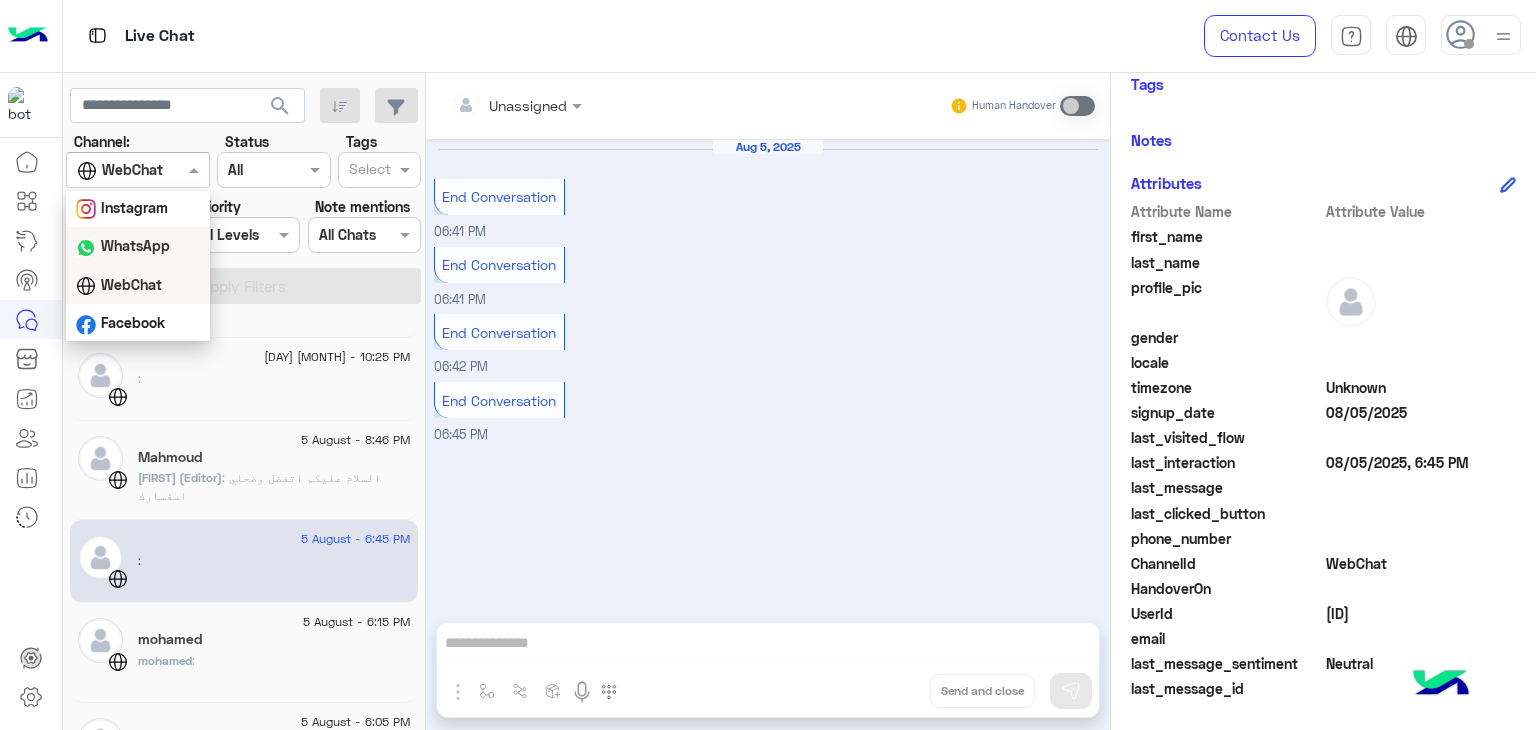 scroll, scrollTop: 0, scrollLeft: 0, axis: both 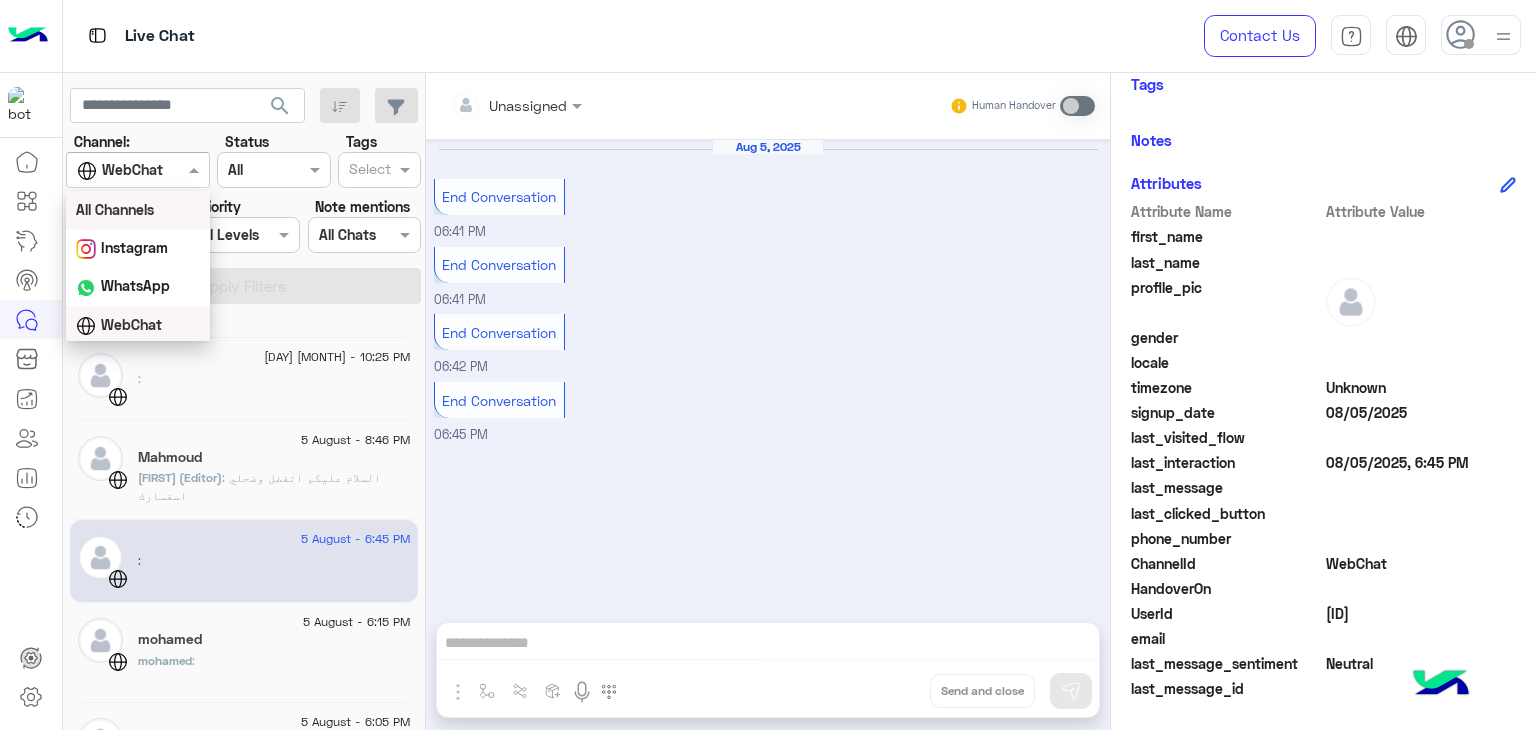click on "All Channels" at bounding box center (138, 209) 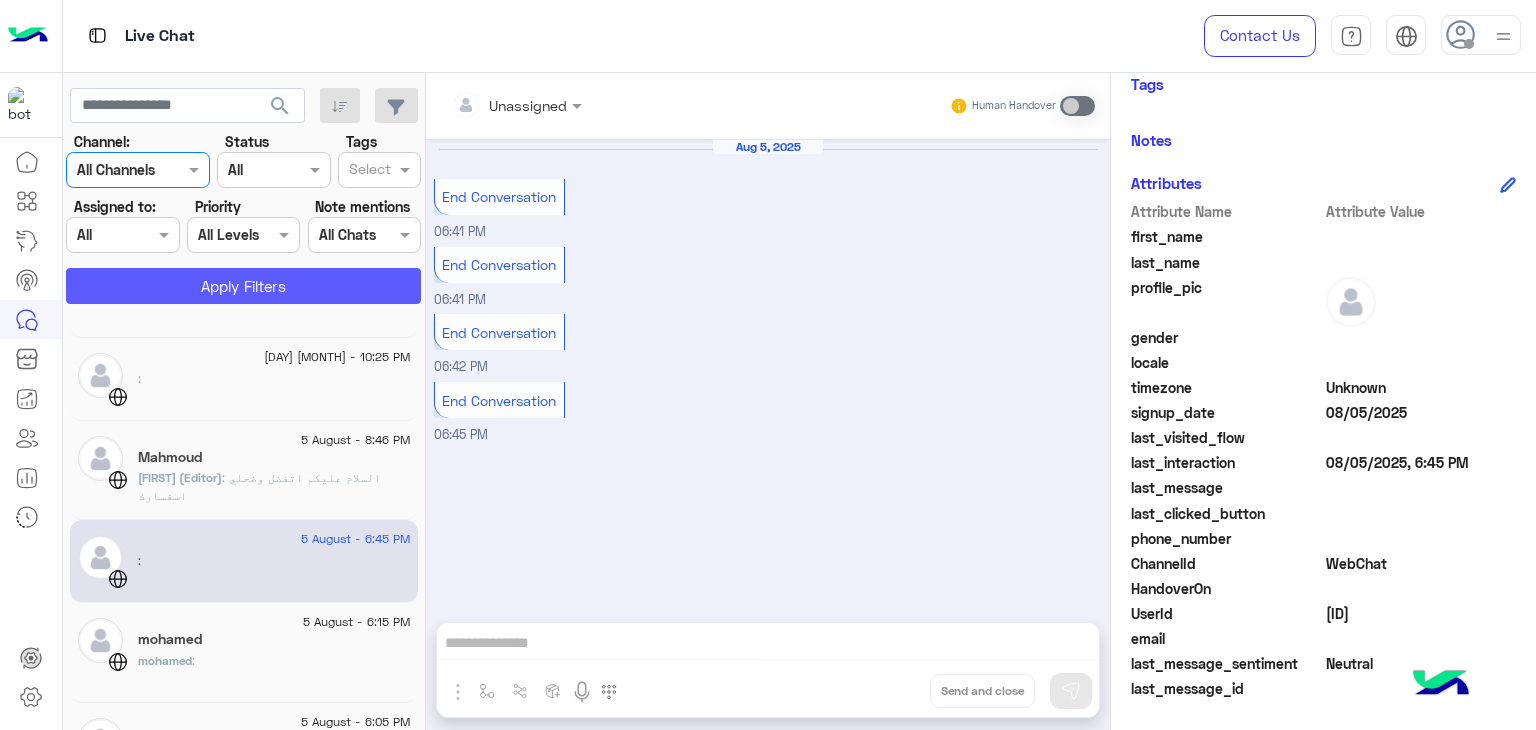 click on "Apply Filters" 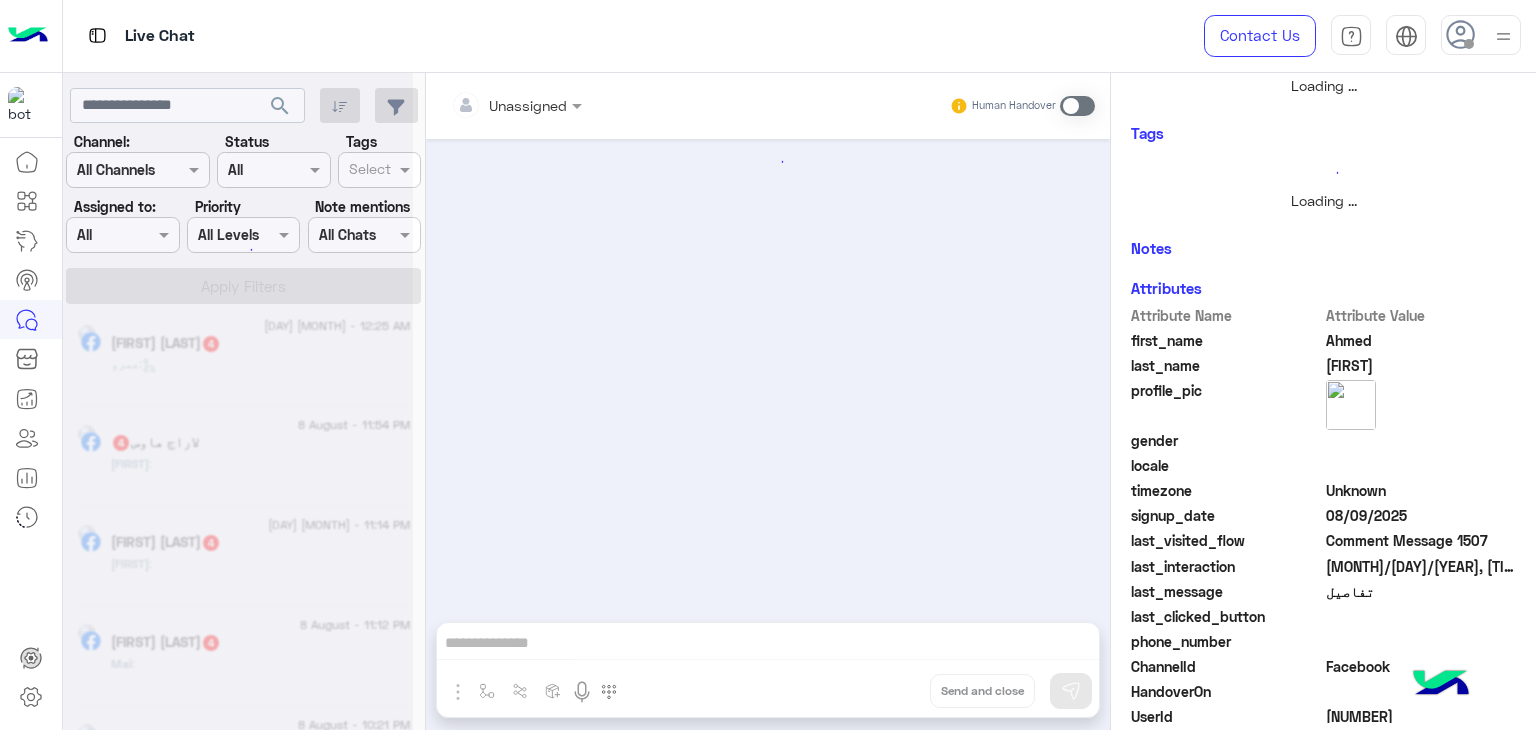 scroll, scrollTop: 391, scrollLeft: 0, axis: vertical 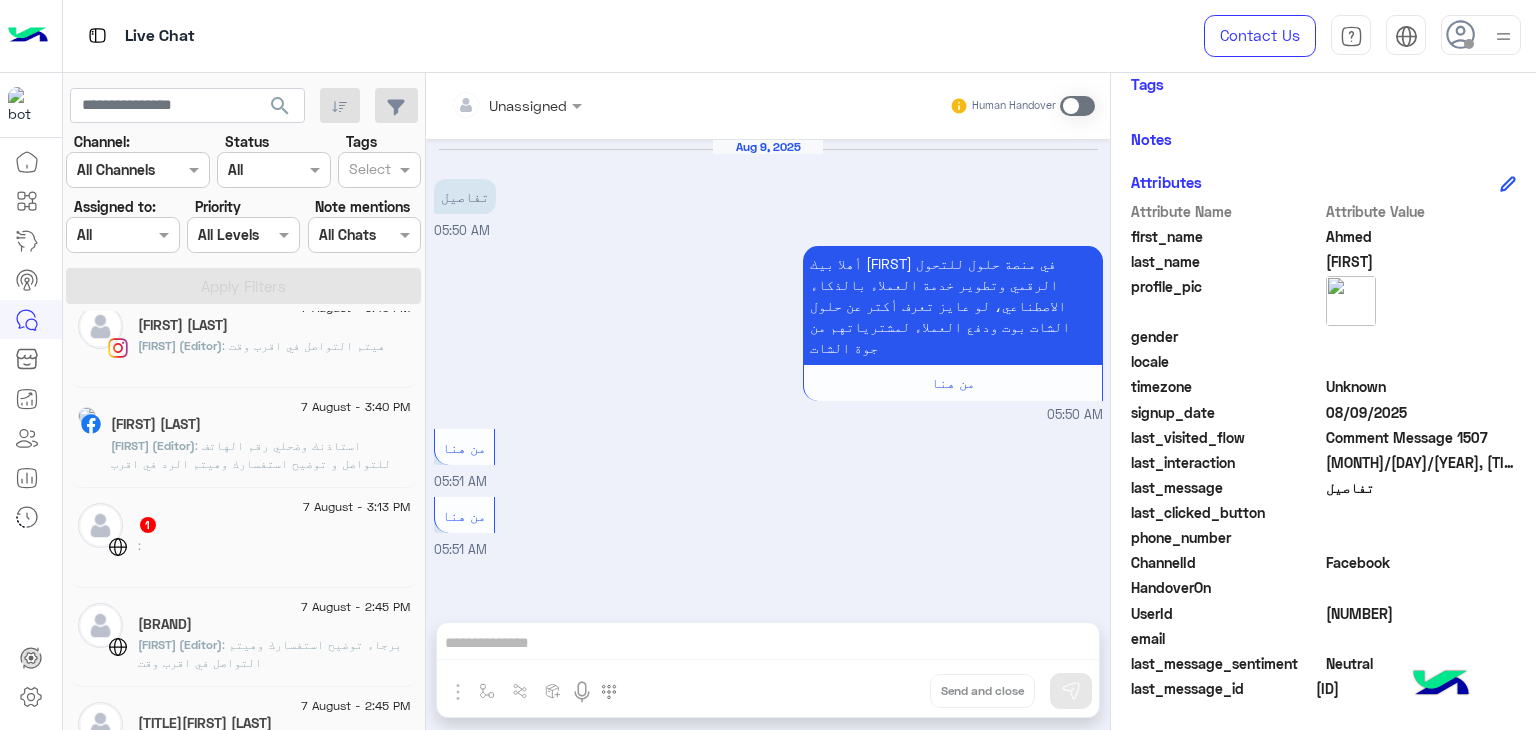 click on "7 August - 3:13 PM" 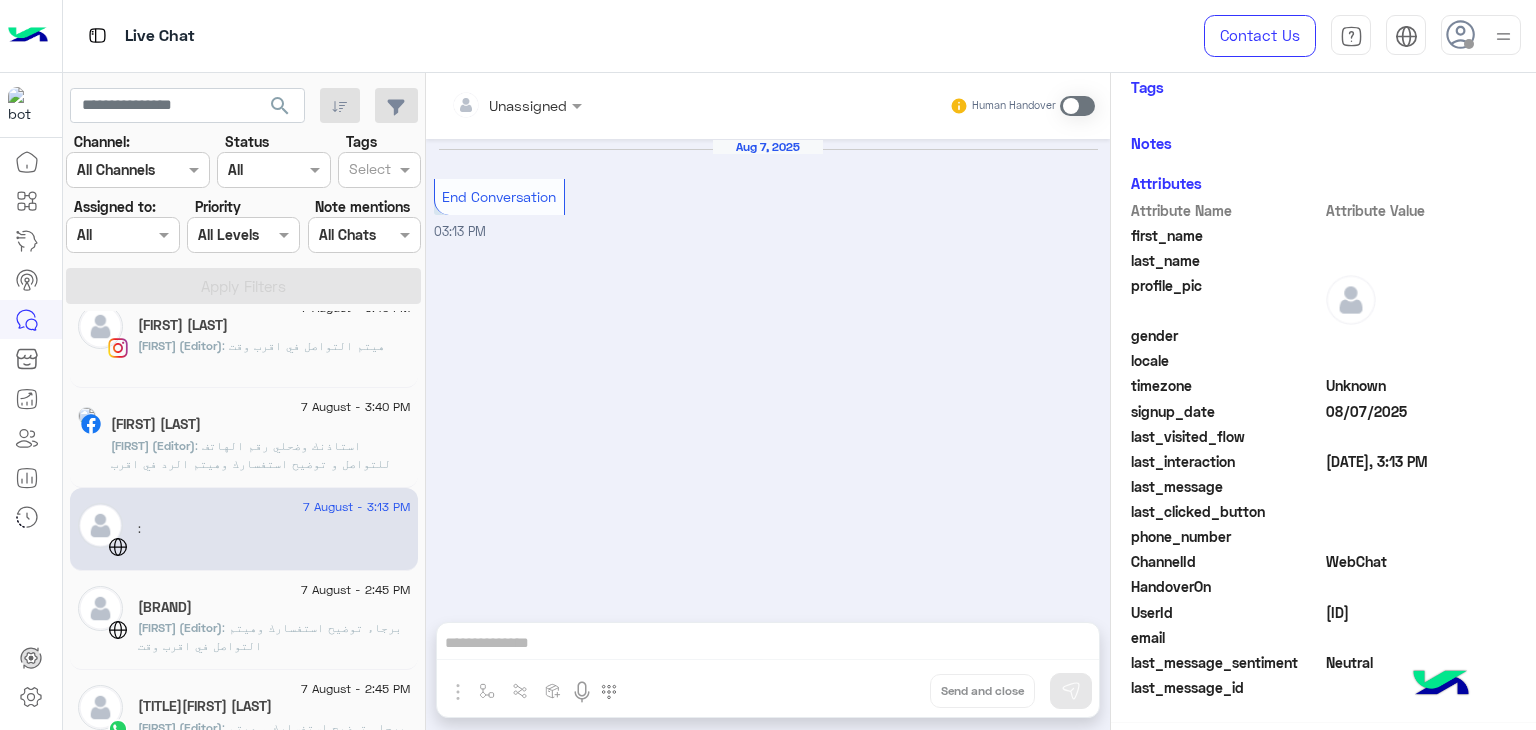 scroll, scrollTop: 336, scrollLeft: 0, axis: vertical 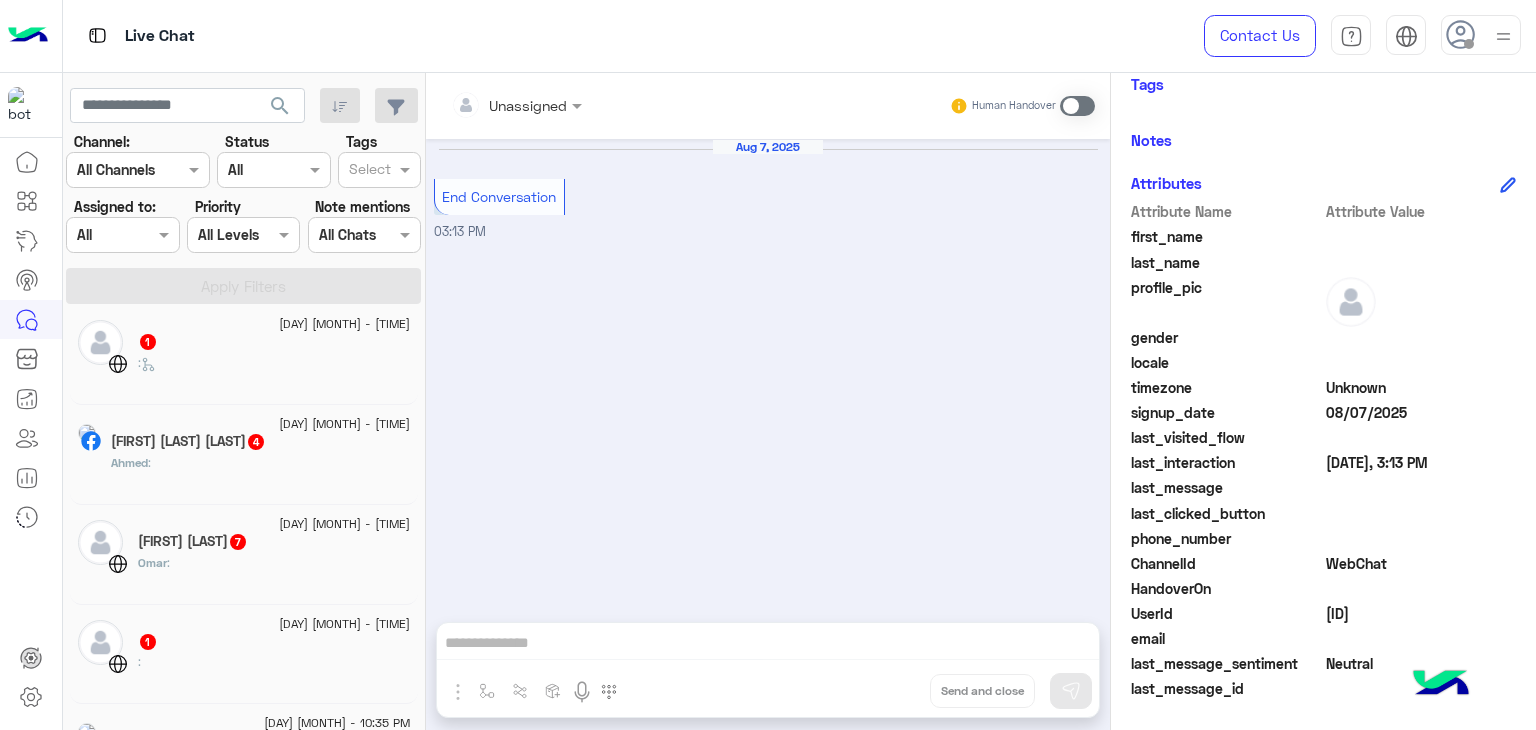 click on "1" 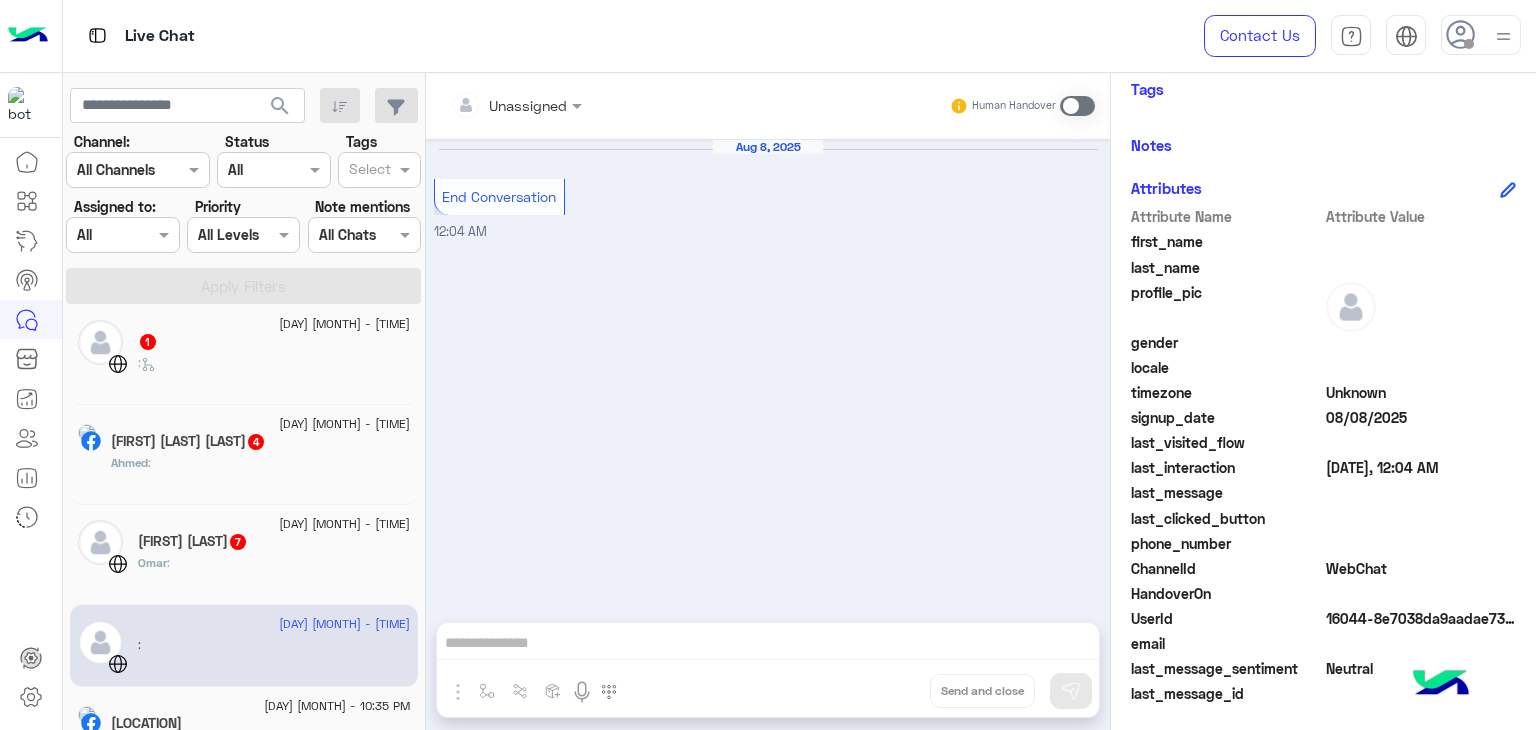 scroll, scrollTop: 341, scrollLeft: 0, axis: vertical 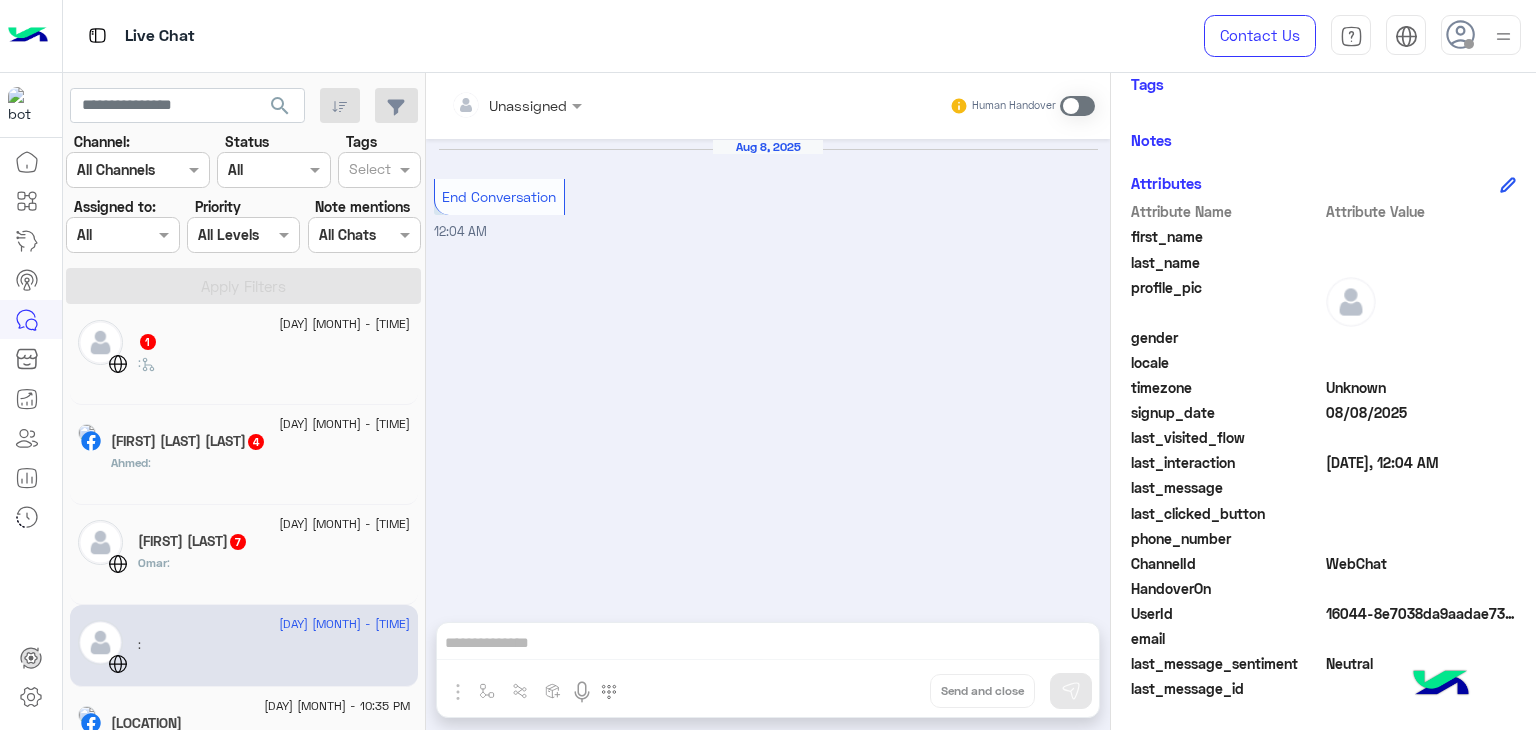 click on "[FIRST] :" 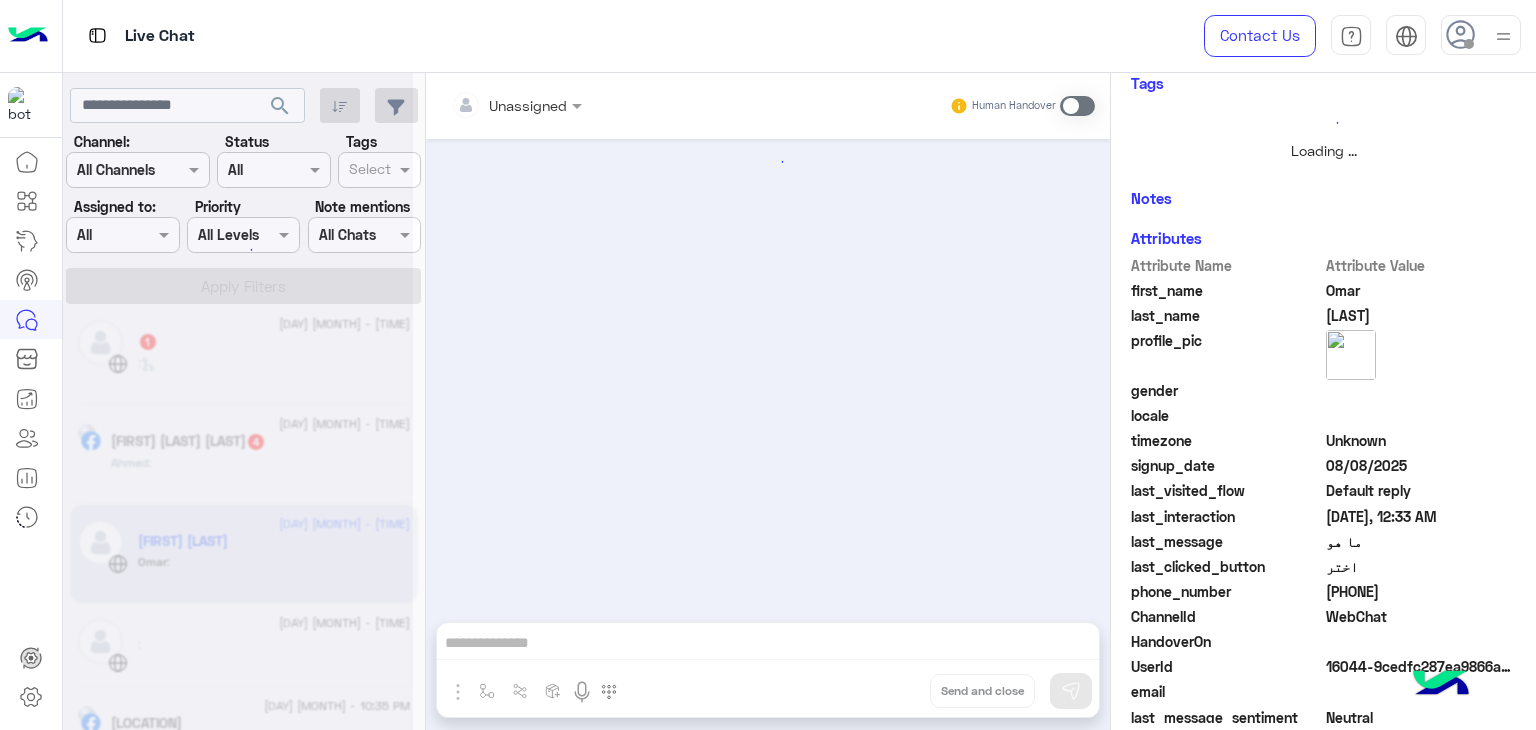 scroll, scrollTop: 360, scrollLeft: 0, axis: vertical 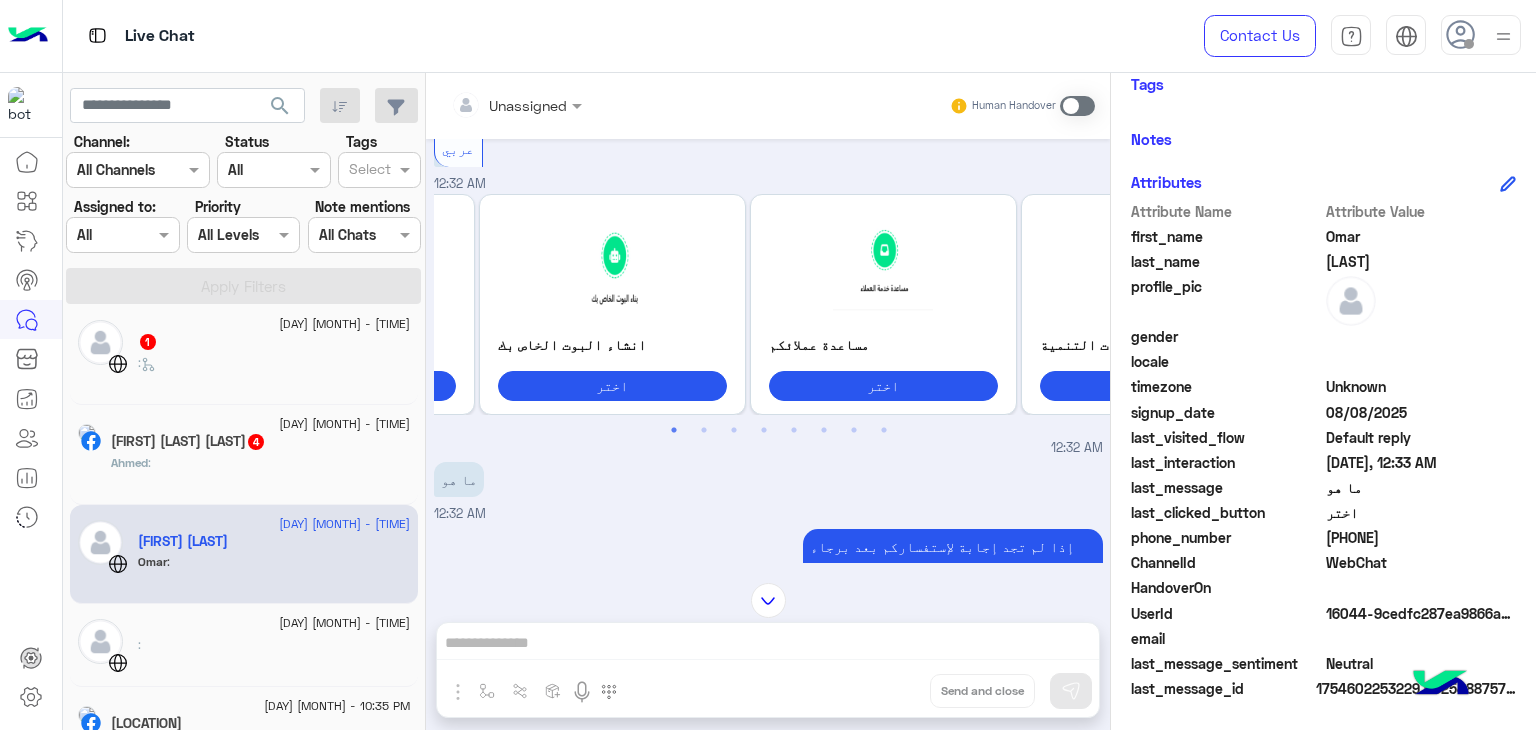 drag, startPoint x: 973, startPoint y: 290, endPoint x: 558, endPoint y: 297, distance: 415.05902 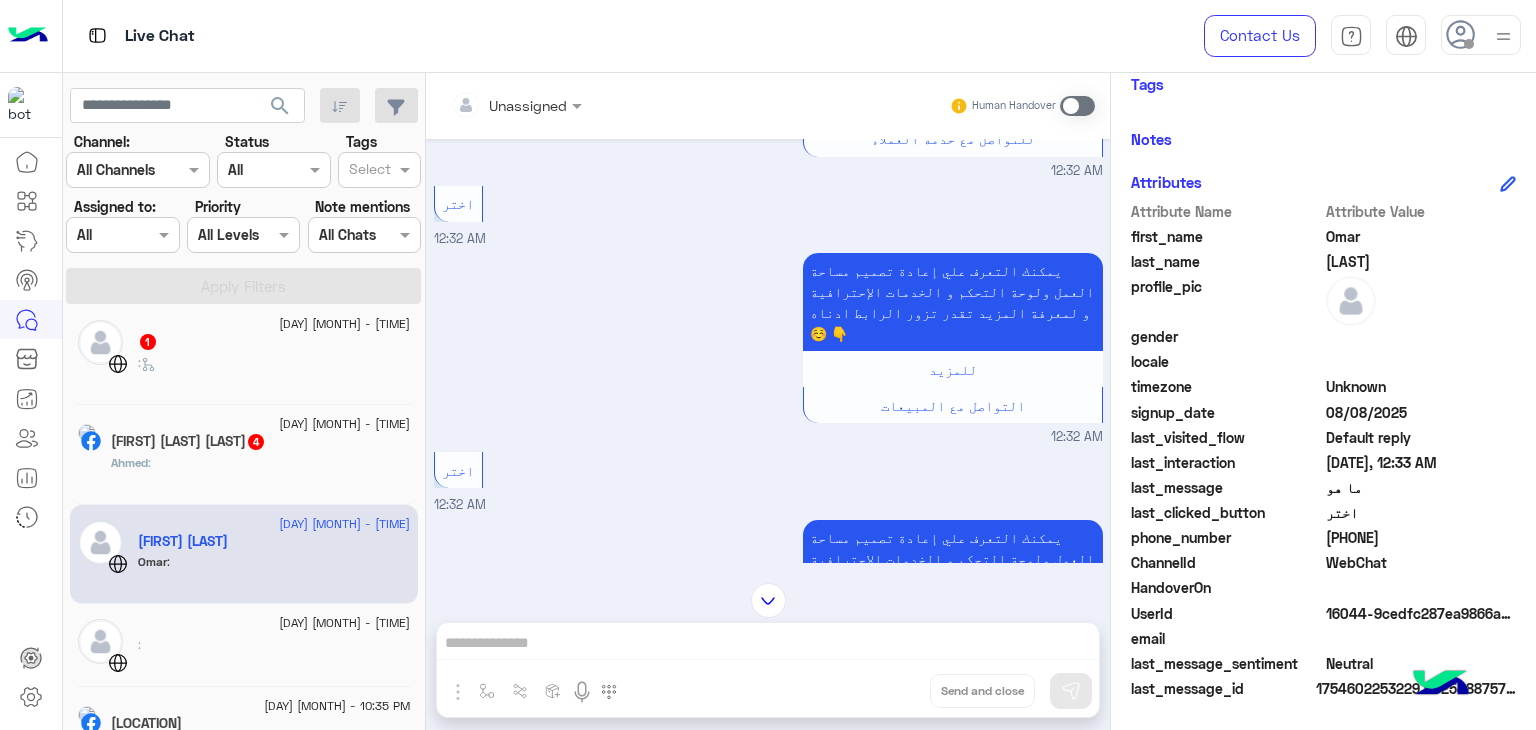 scroll, scrollTop: 900, scrollLeft: 0, axis: vertical 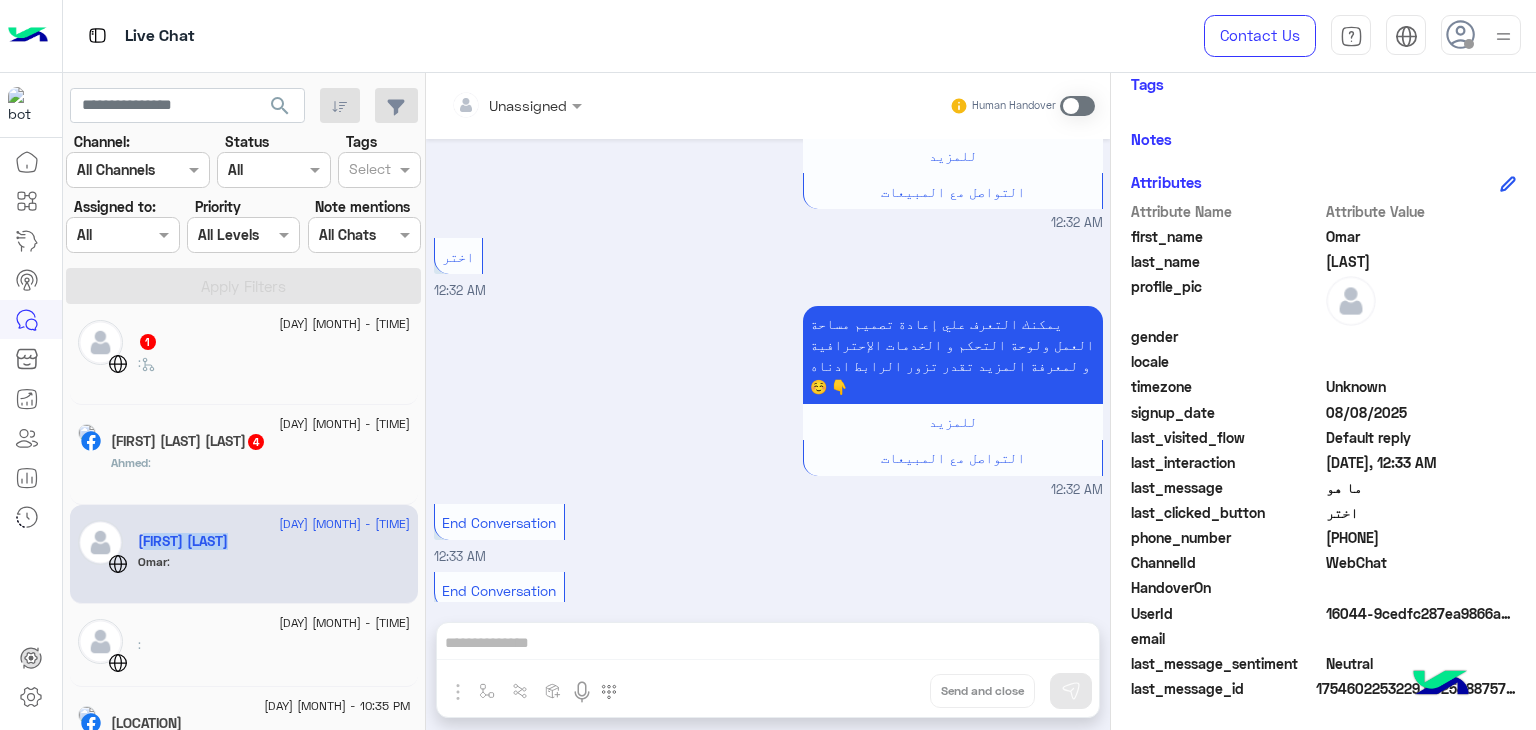 drag, startPoint x: 139, startPoint y: 549, endPoint x: 239, endPoint y: 549, distance: 100 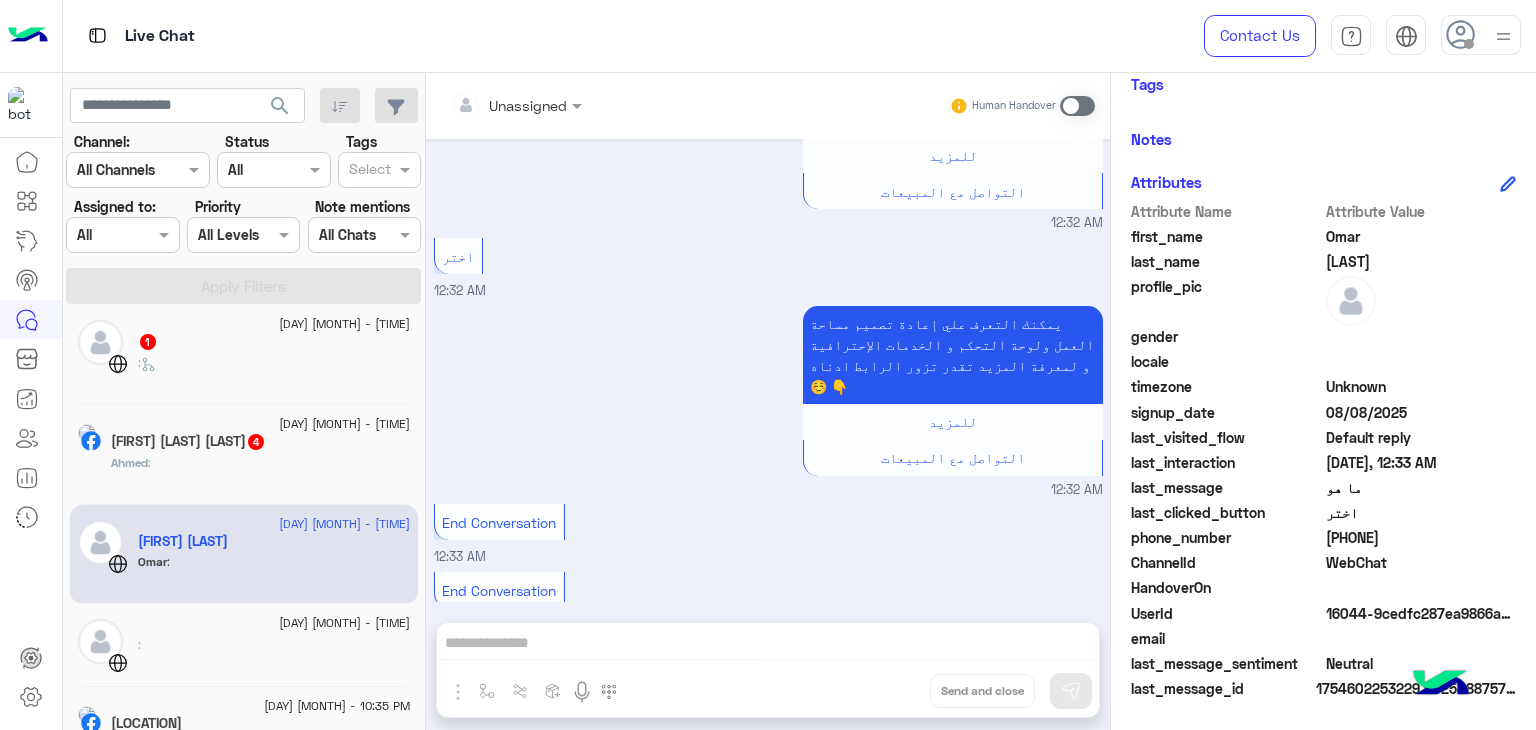 drag, startPoint x: 309, startPoint y: 559, endPoint x: 796, endPoint y: 513, distance: 489.16766 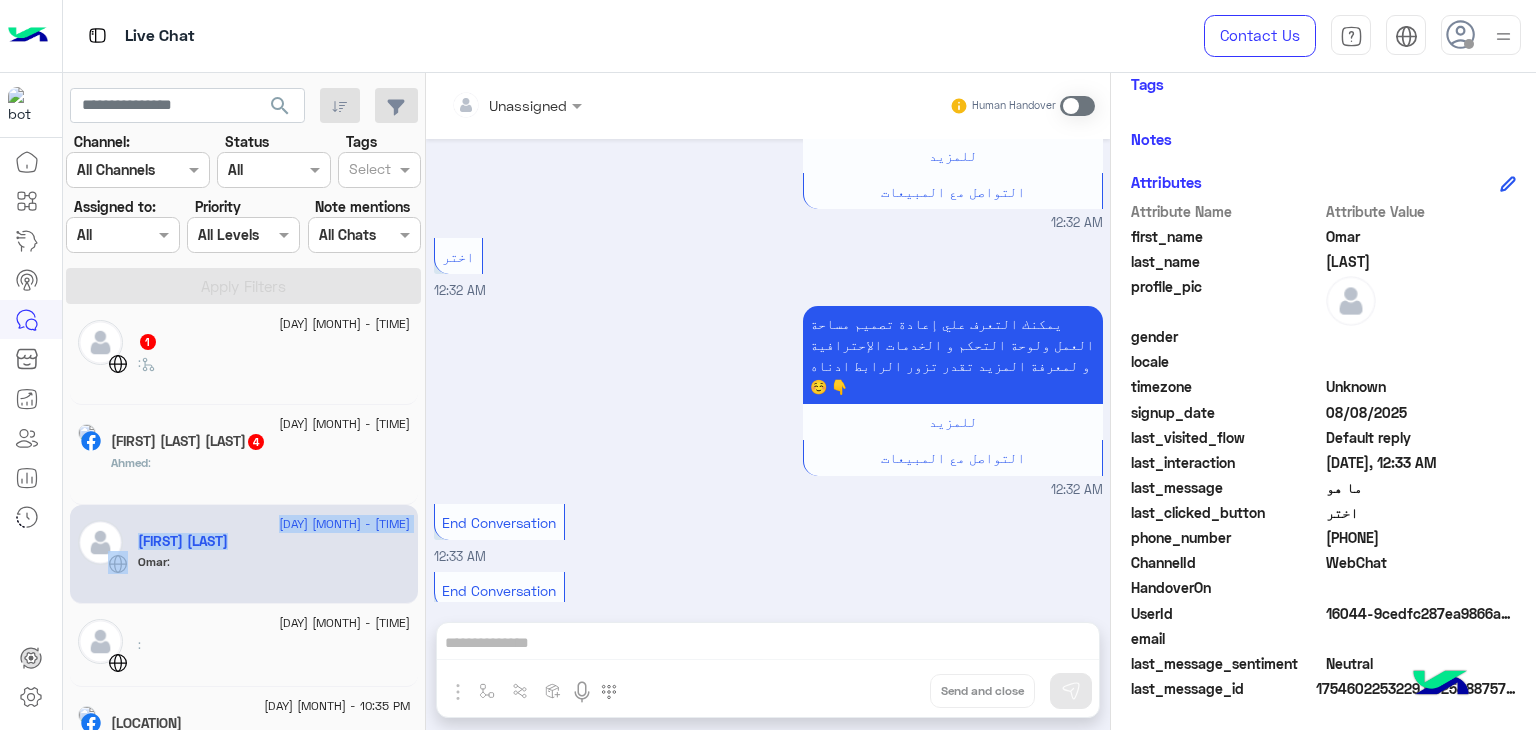 drag, startPoint x: 237, startPoint y: 549, endPoint x: 127, endPoint y: 549, distance: 110 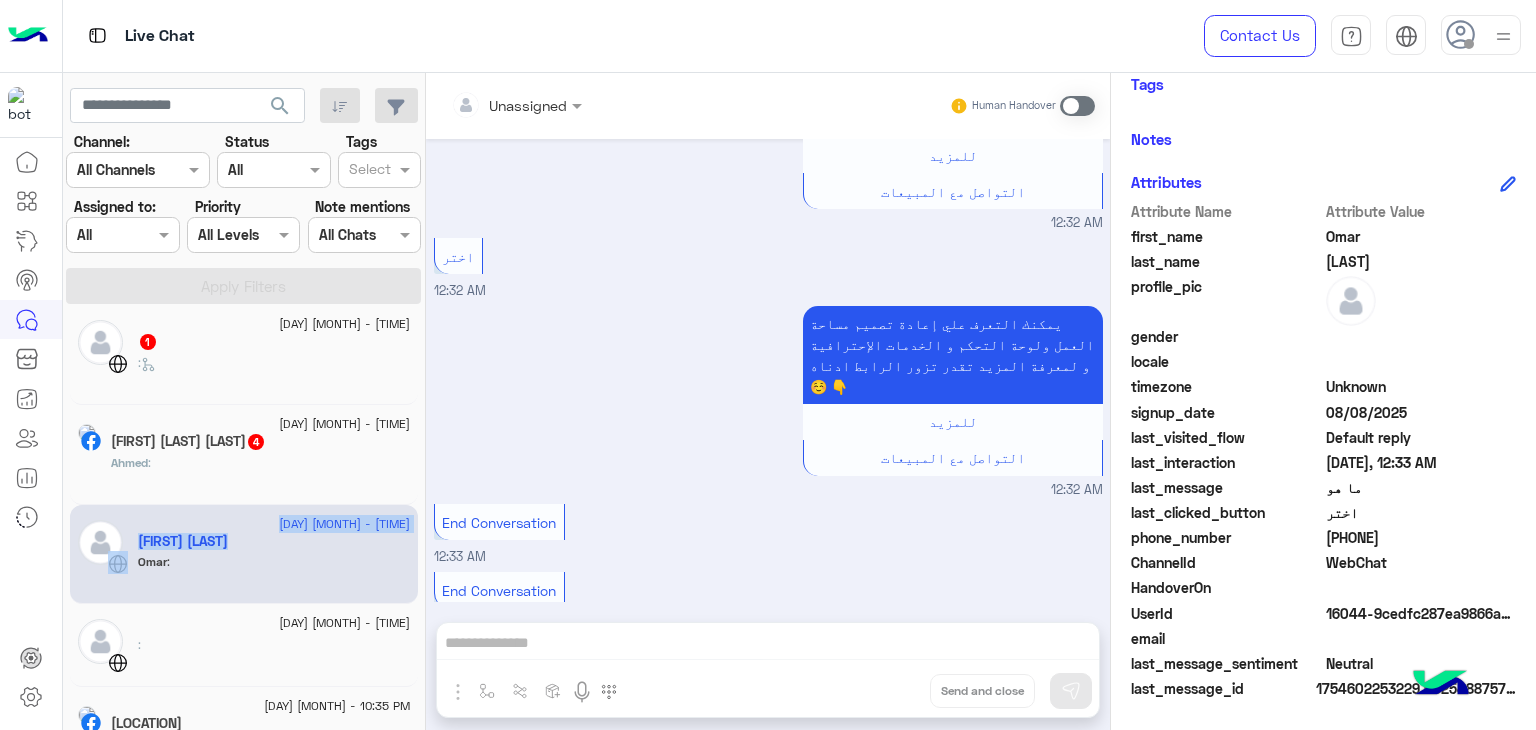 click on "[FIRST] [LAST]" 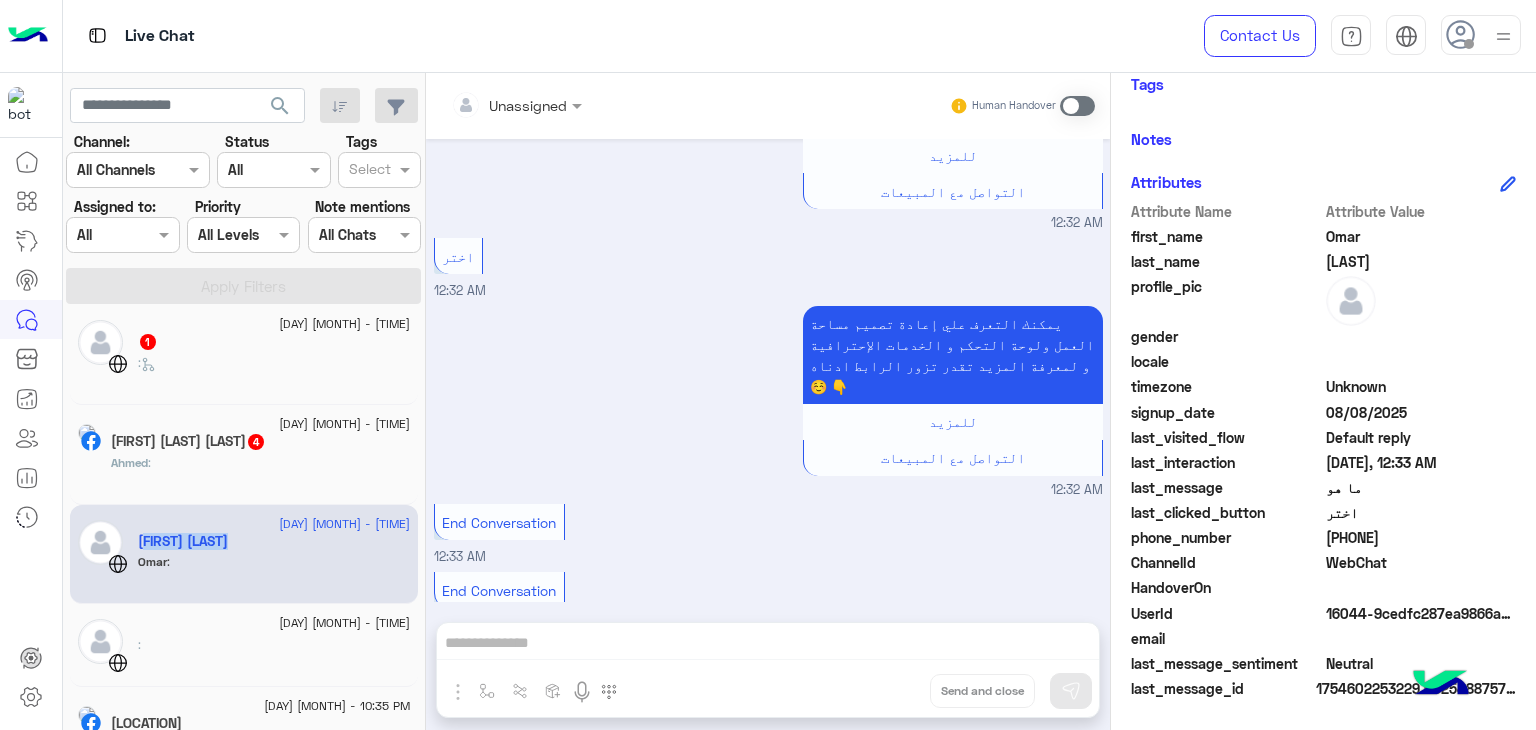 drag, startPoint x: 237, startPoint y: 549, endPoint x: 140, endPoint y: 548, distance: 97.00516 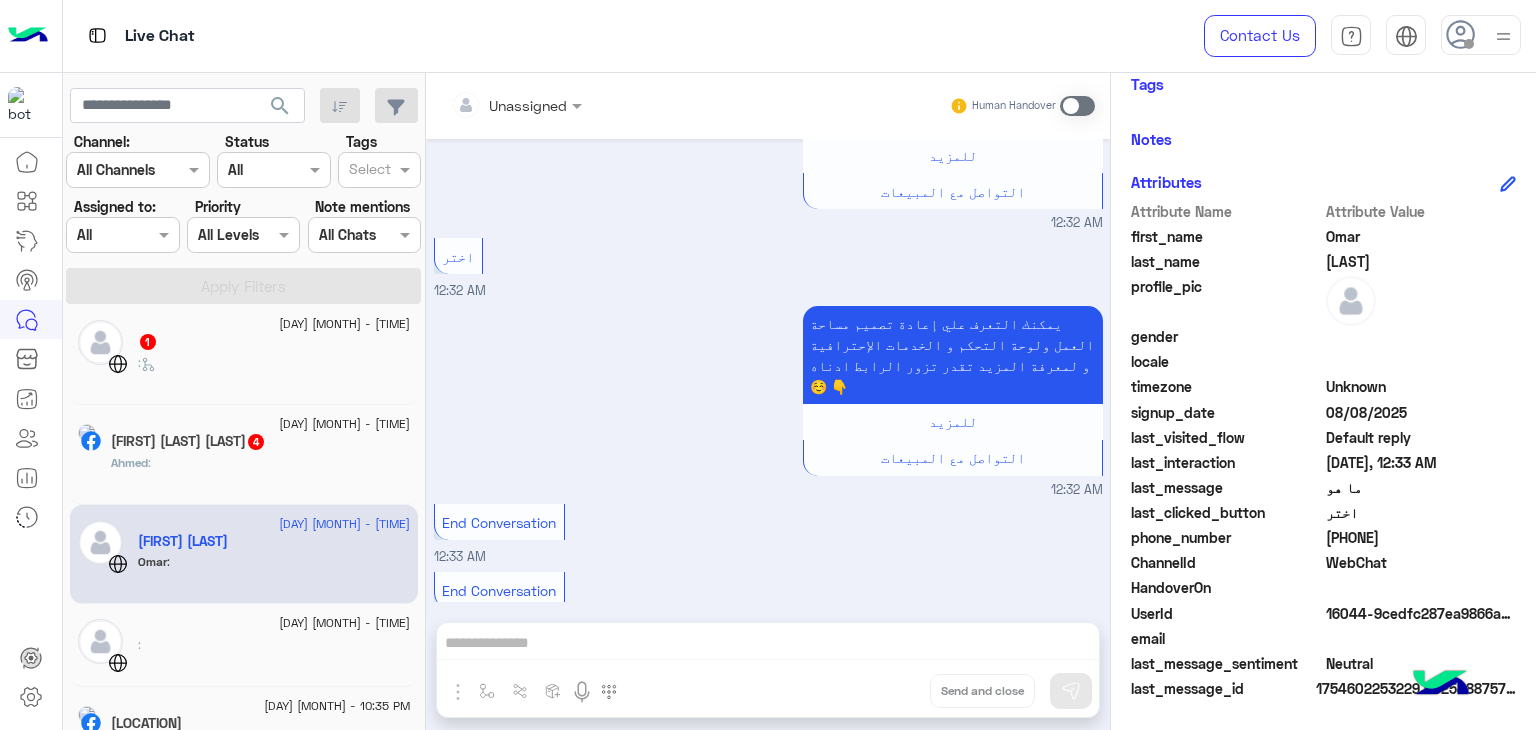 click on "[PHONE]" 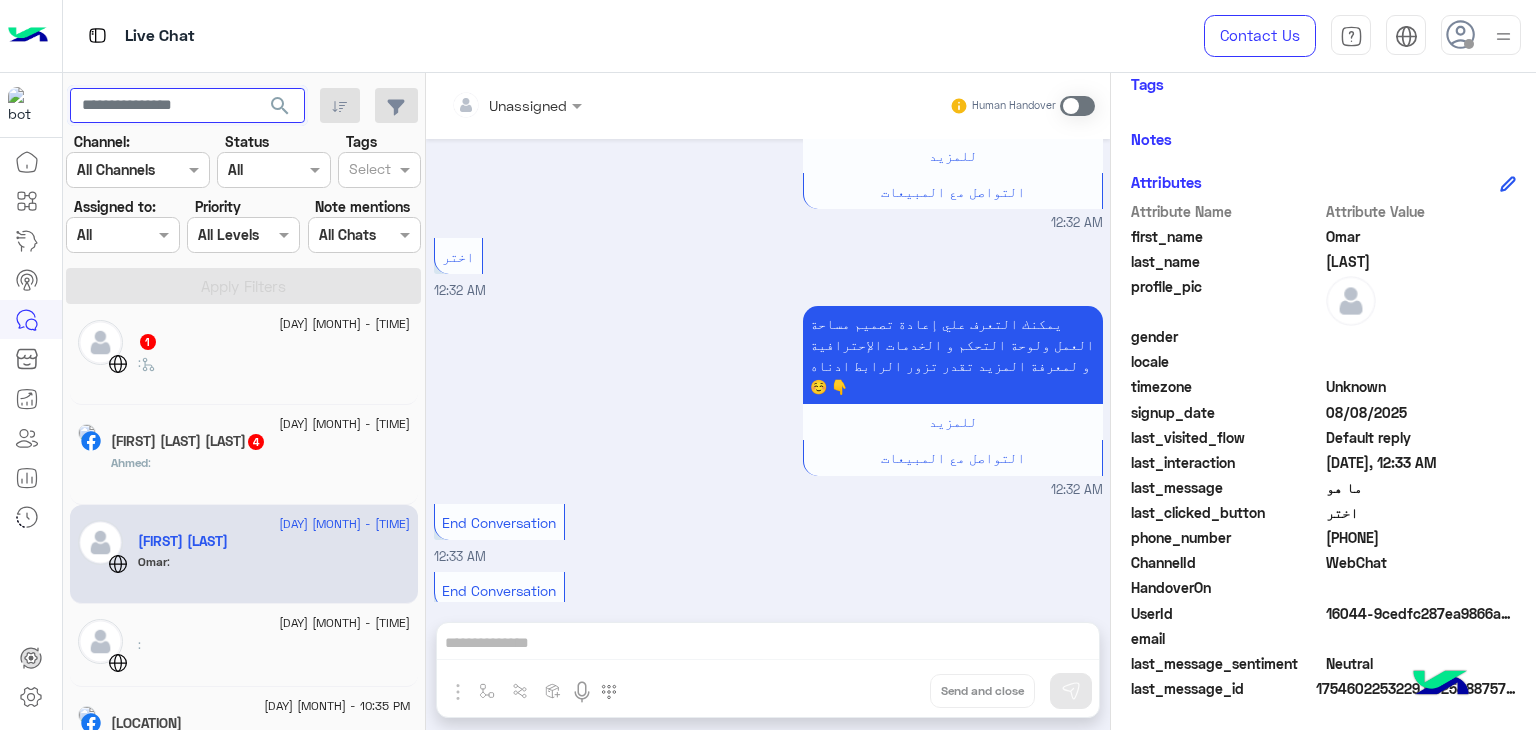 click at bounding box center [187, 106] 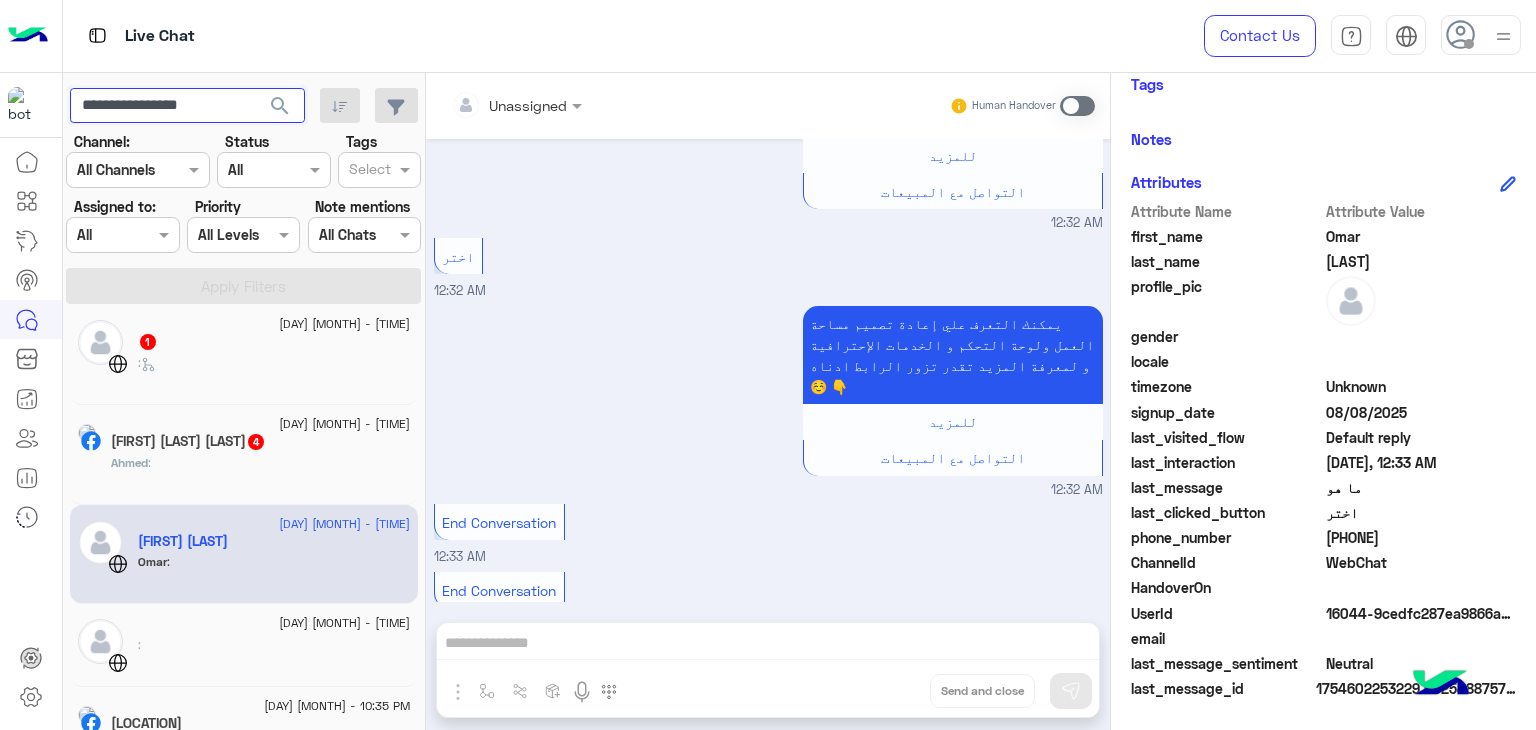 type on "**********" 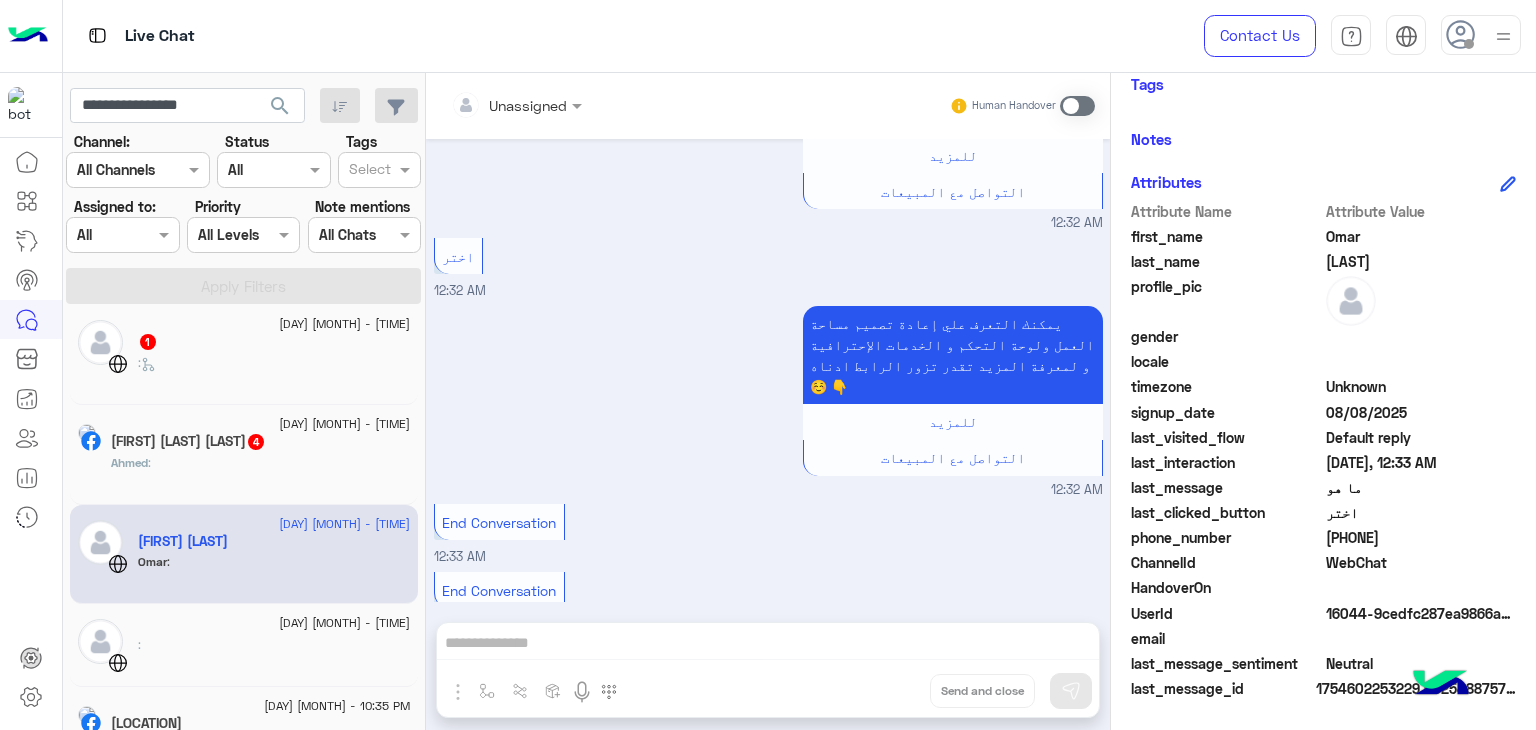 click on "search" 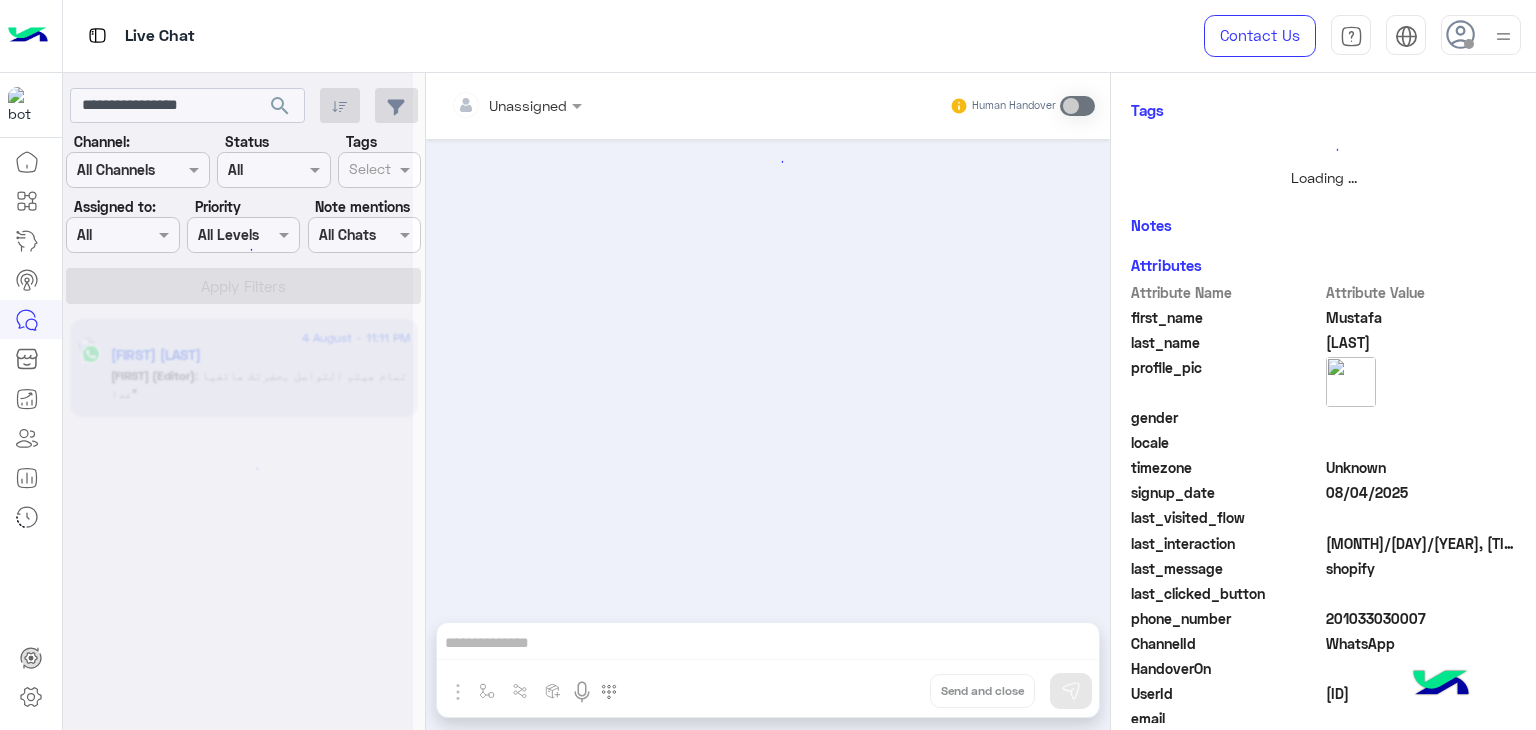 scroll, scrollTop: 391, scrollLeft: 0, axis: vertical 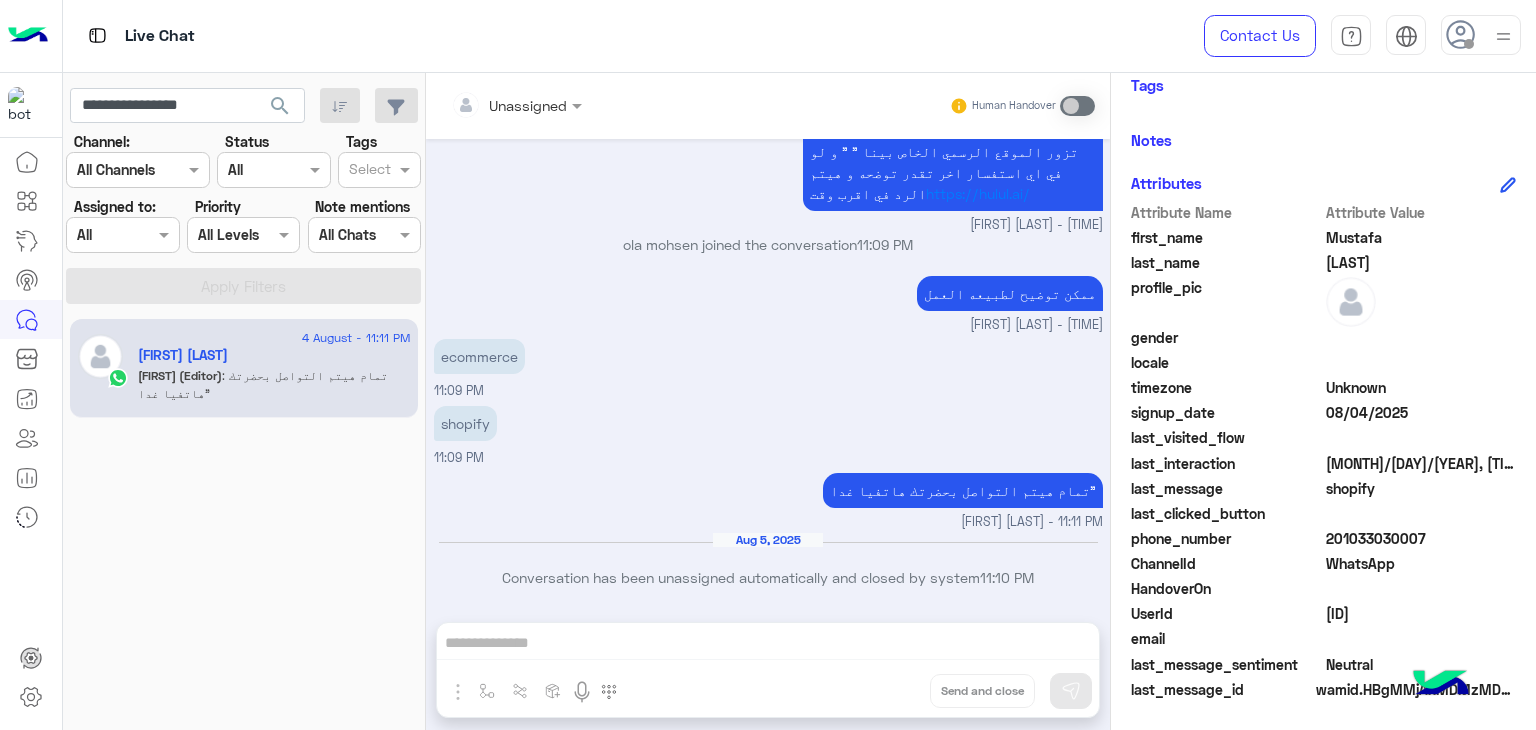 click on ": تمام هيتم التواصل بحضرتك هاتفيا غدا"" 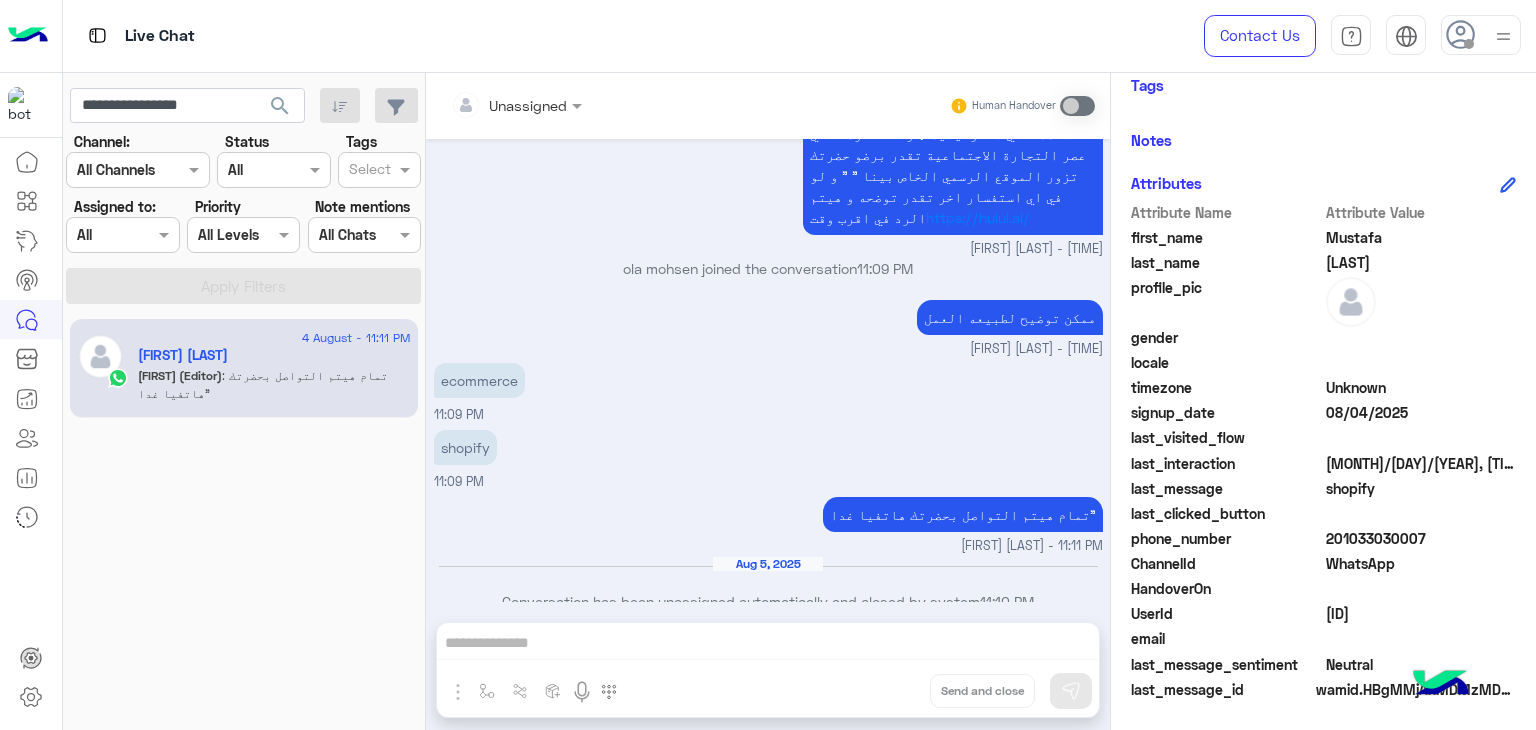 scroll, scrollTop: 485, scrollLeft: 0, axis: vertical 